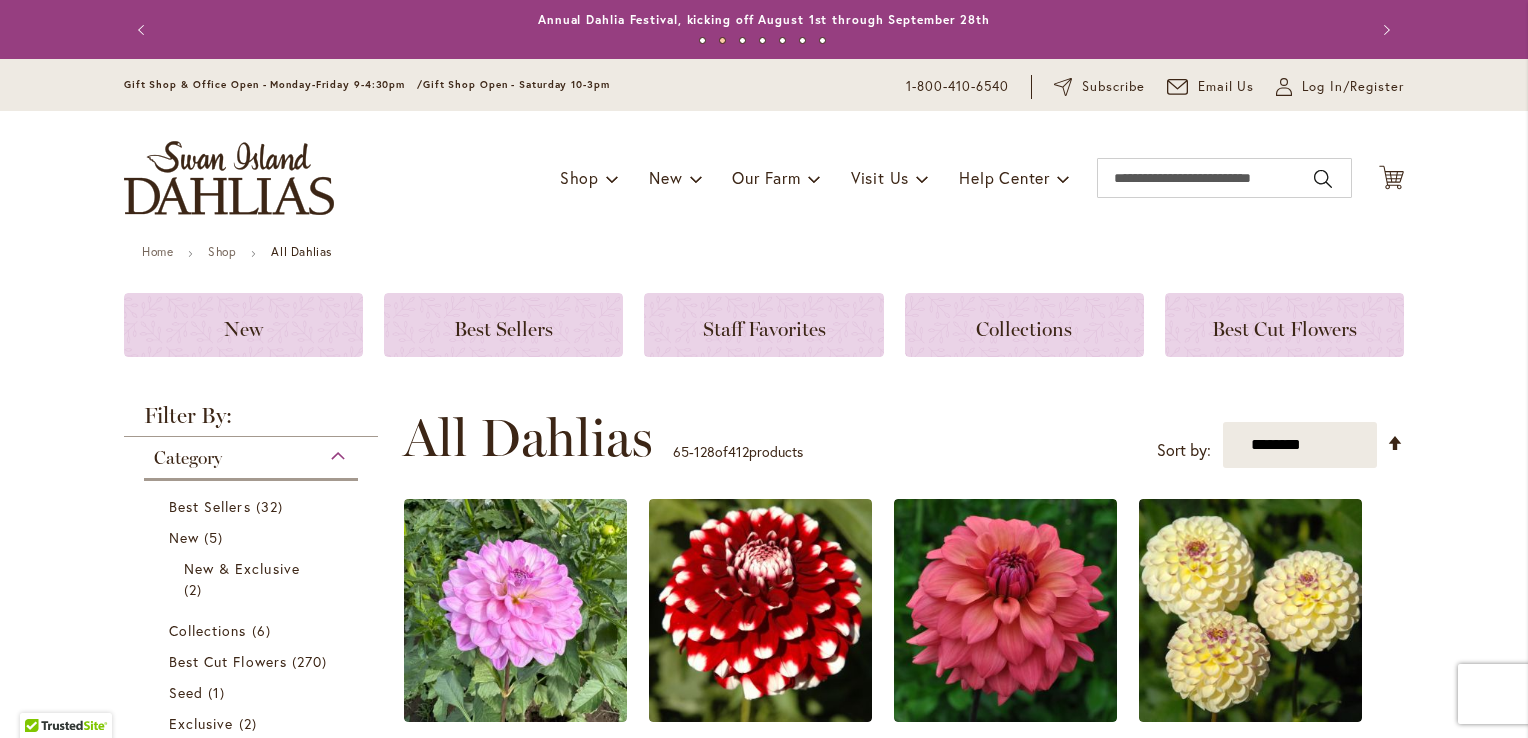 scroll, scrollTop: 0, scrollLeft: 0, axis: both 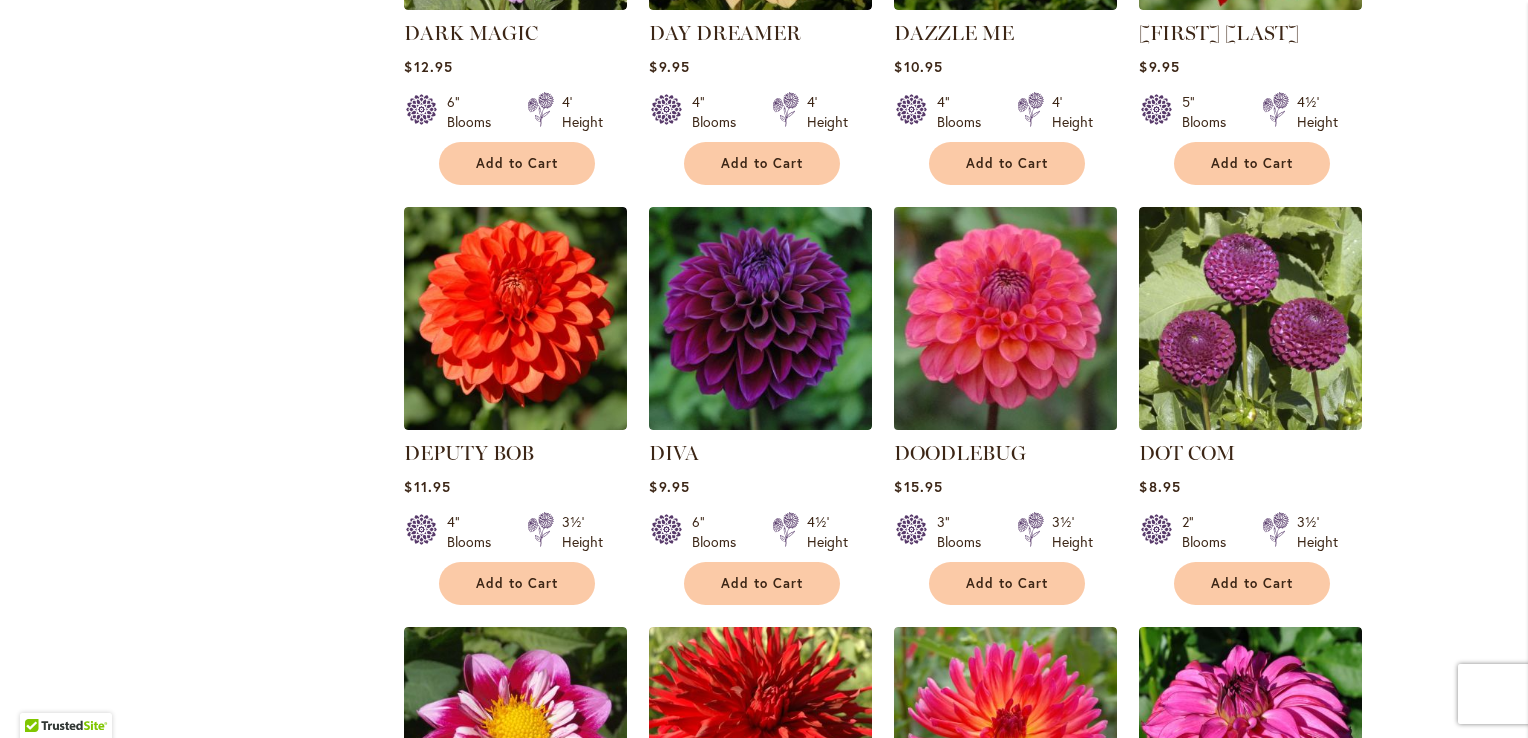 click at bounding box center (1006, 319) 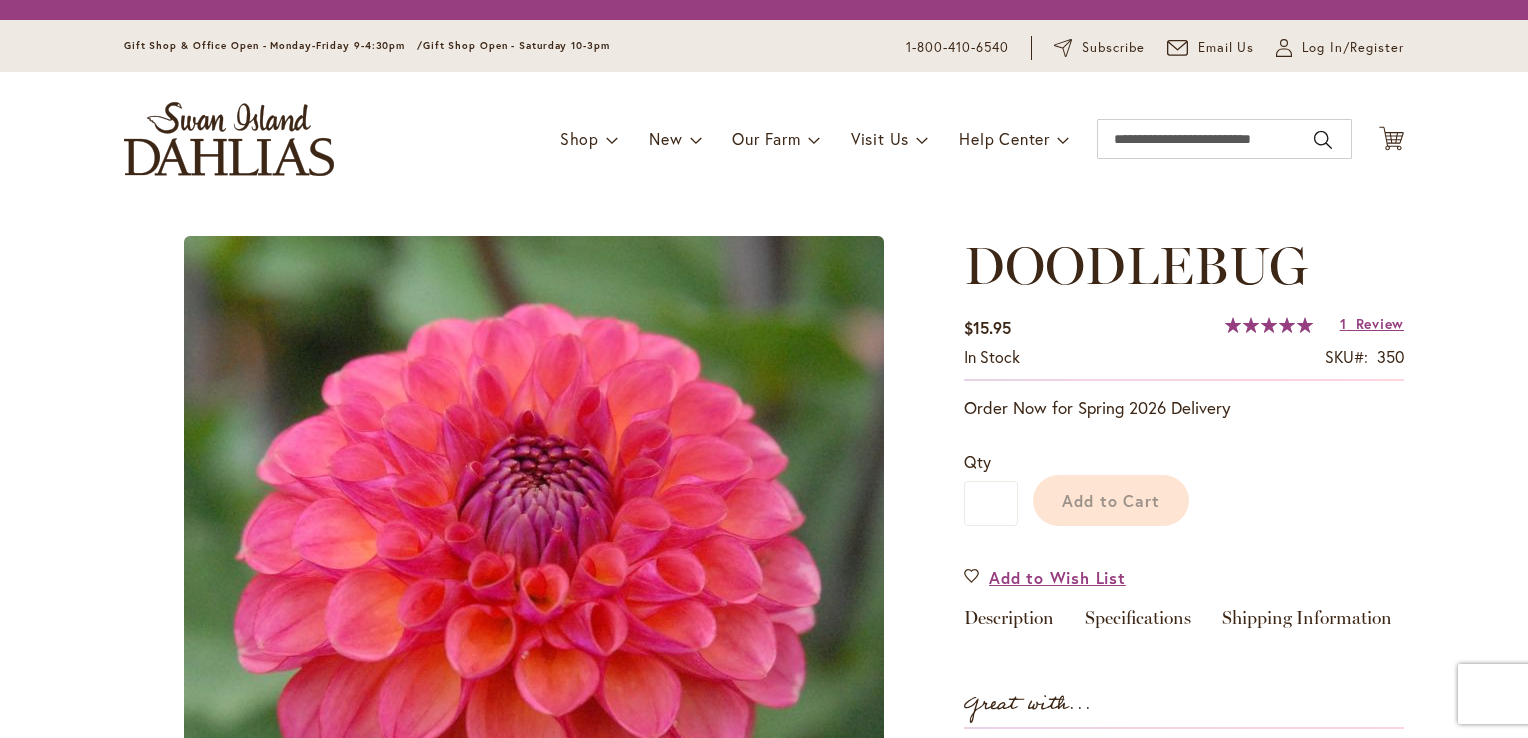 scroll, scrollTop: 0, scrollLeft: 0, axis: both 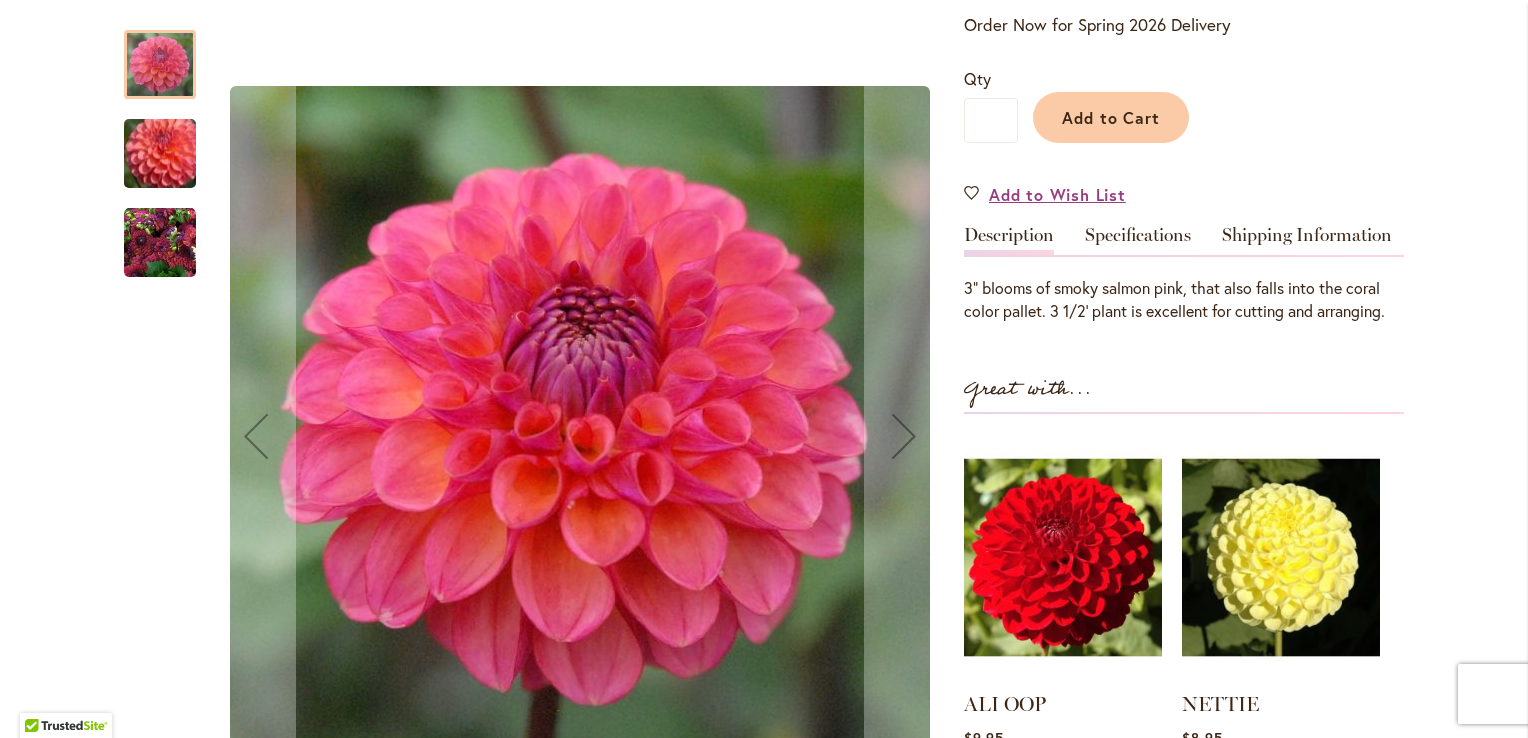 click at bounding box center (160, 64) 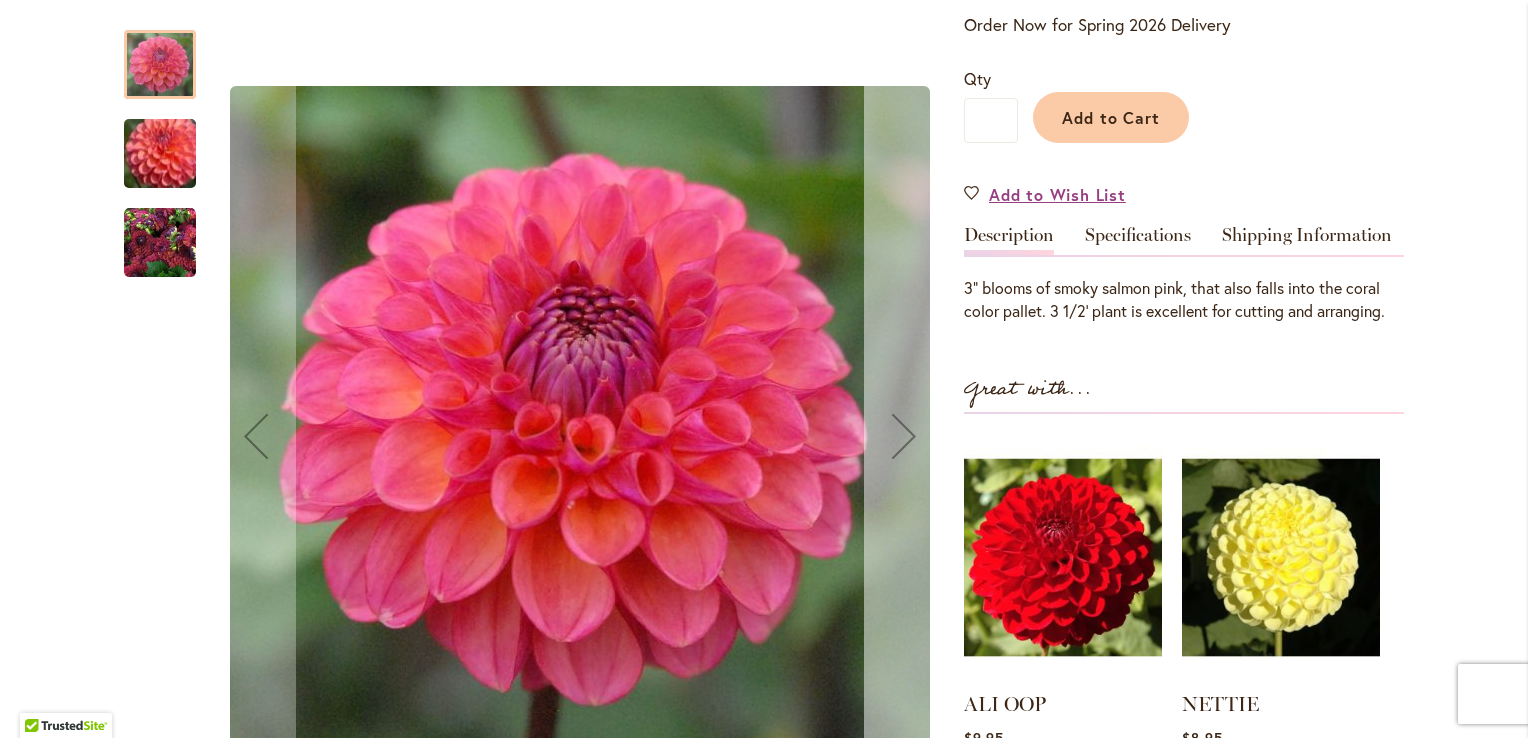 click at bounding box center (904, 436) 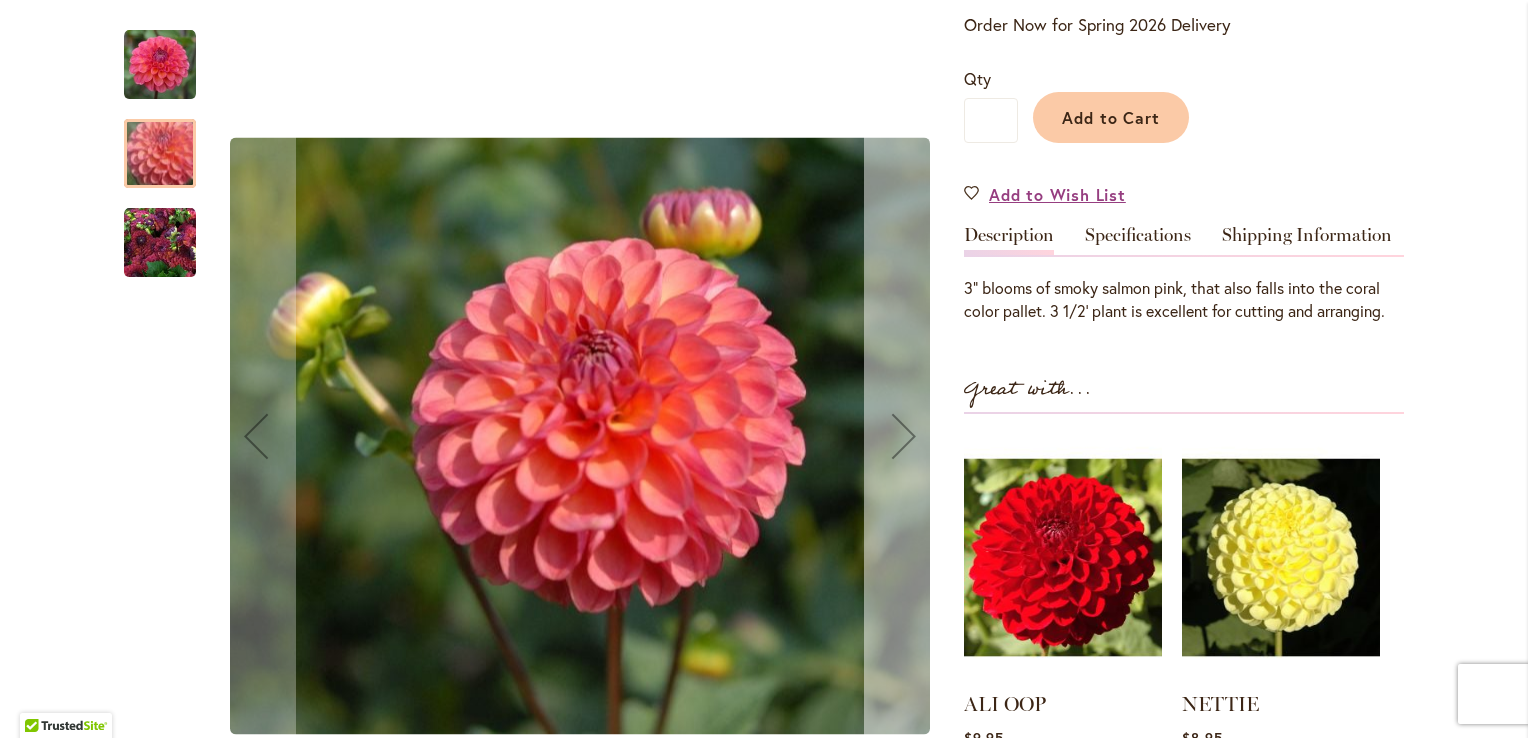 click at bounding box center (904, 436) 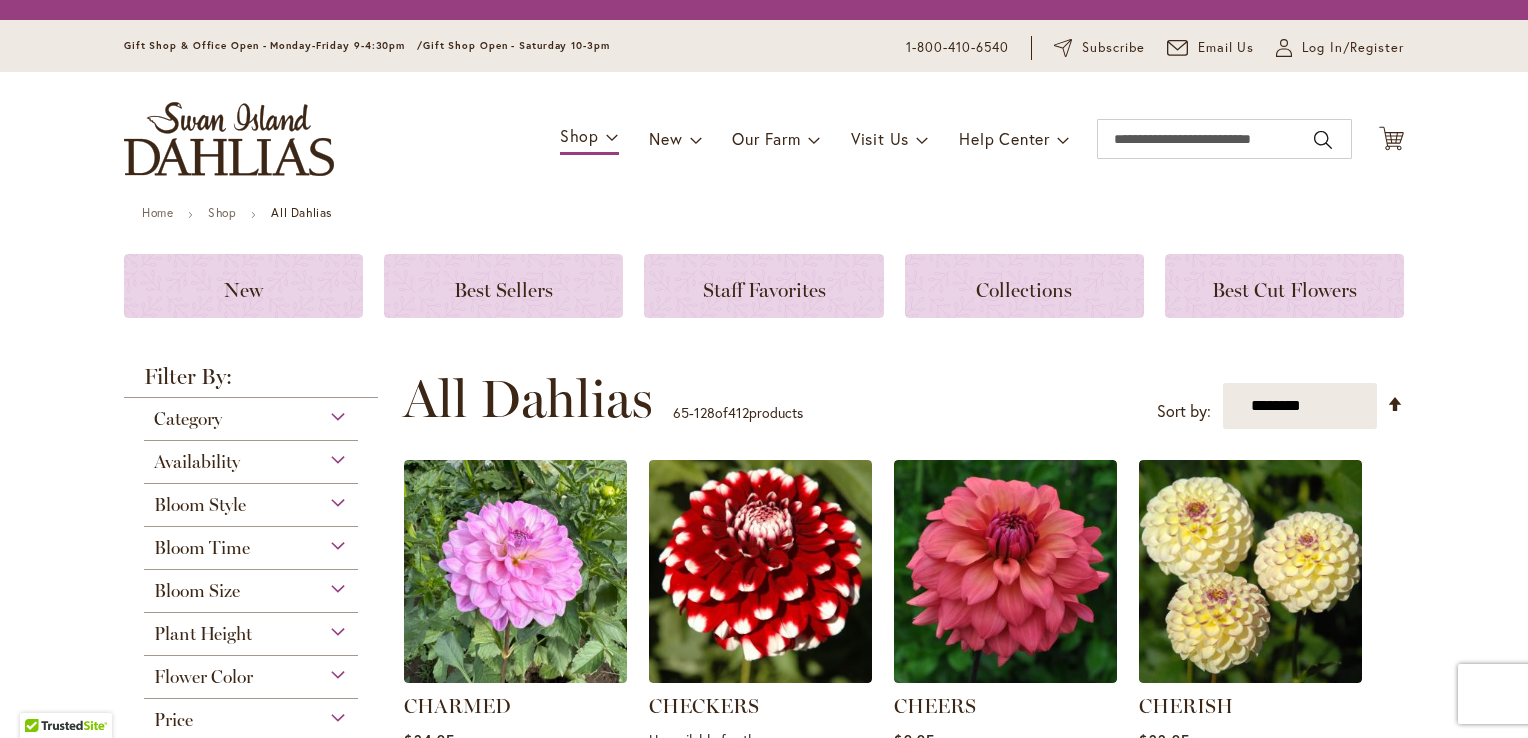 scroll, scrollTop: 0, scrollLeft: 0, axis: both 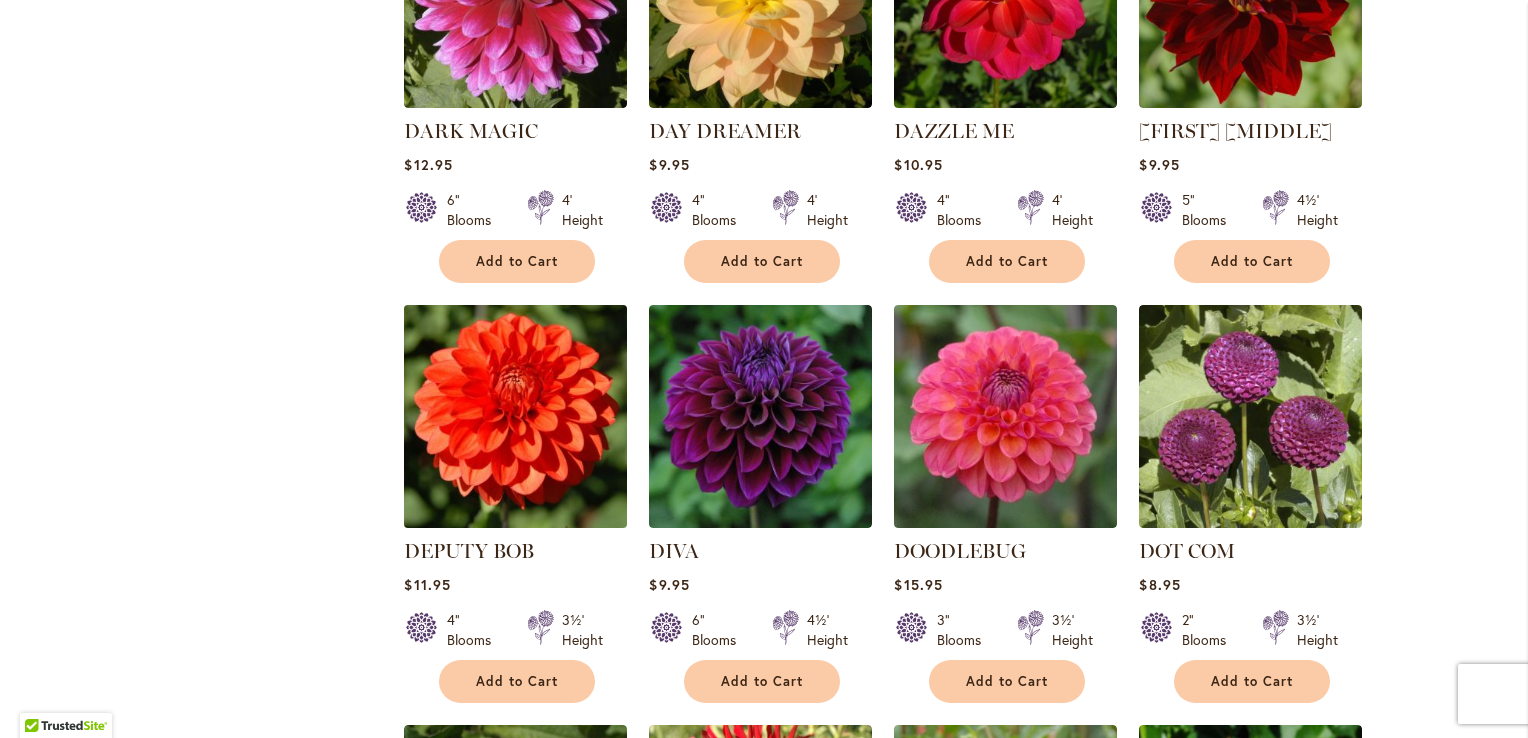 click at bounding box center (516, 417) 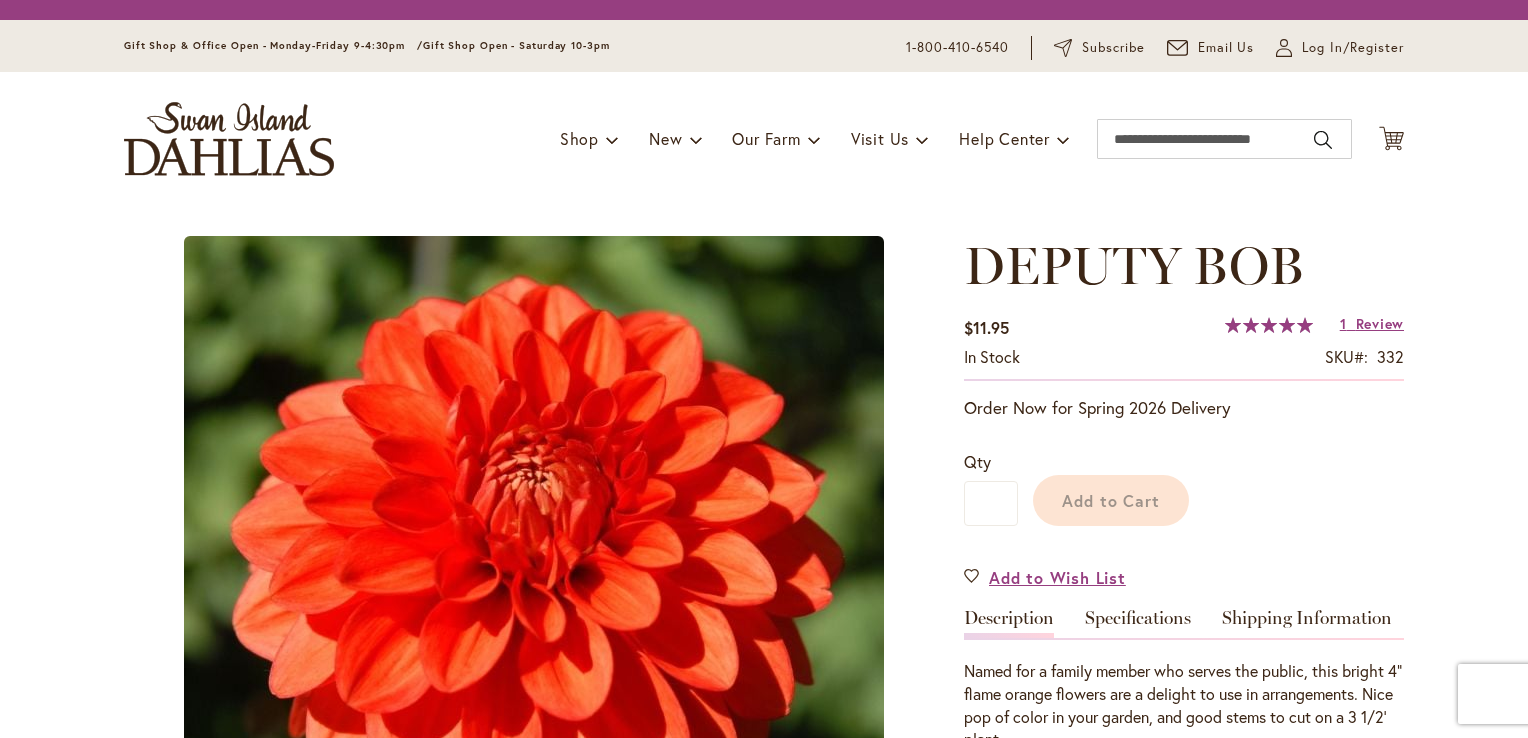 scroll, scrollTop: 0, scrollLeft: 0, axis: both 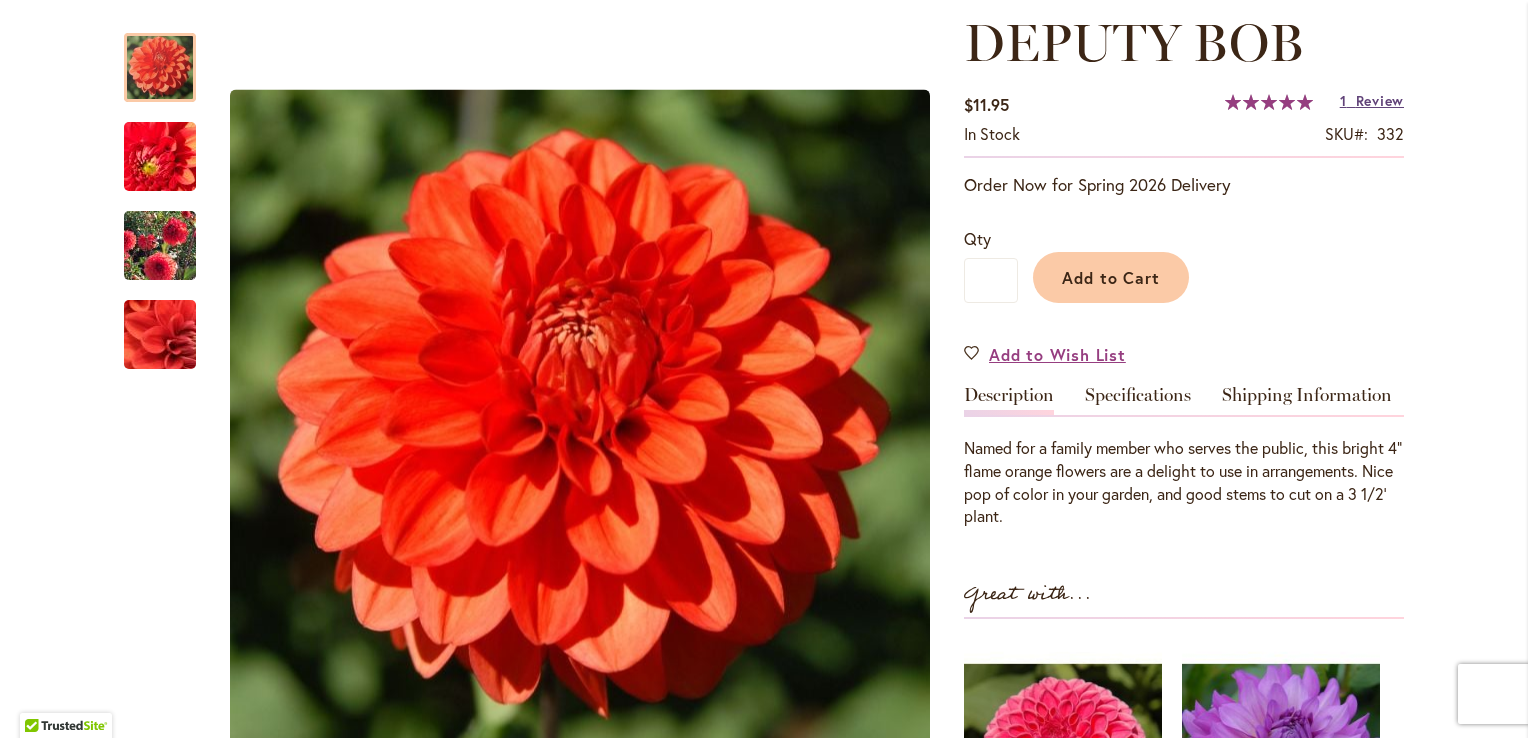 click on "Review" at bounding box center (1380, 100) 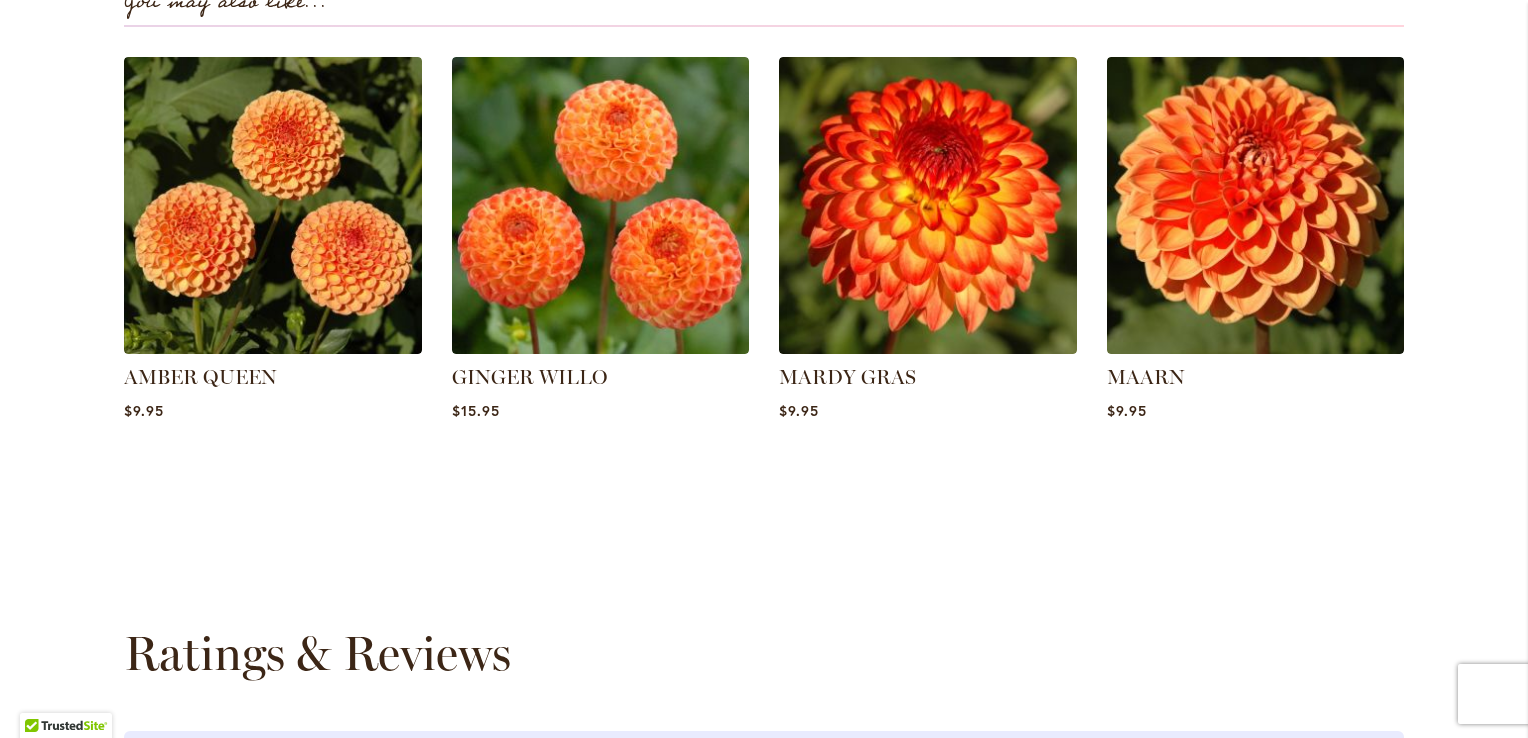 scroll, scrollTop: 1738, scrollLeft: 0, axis: vertical 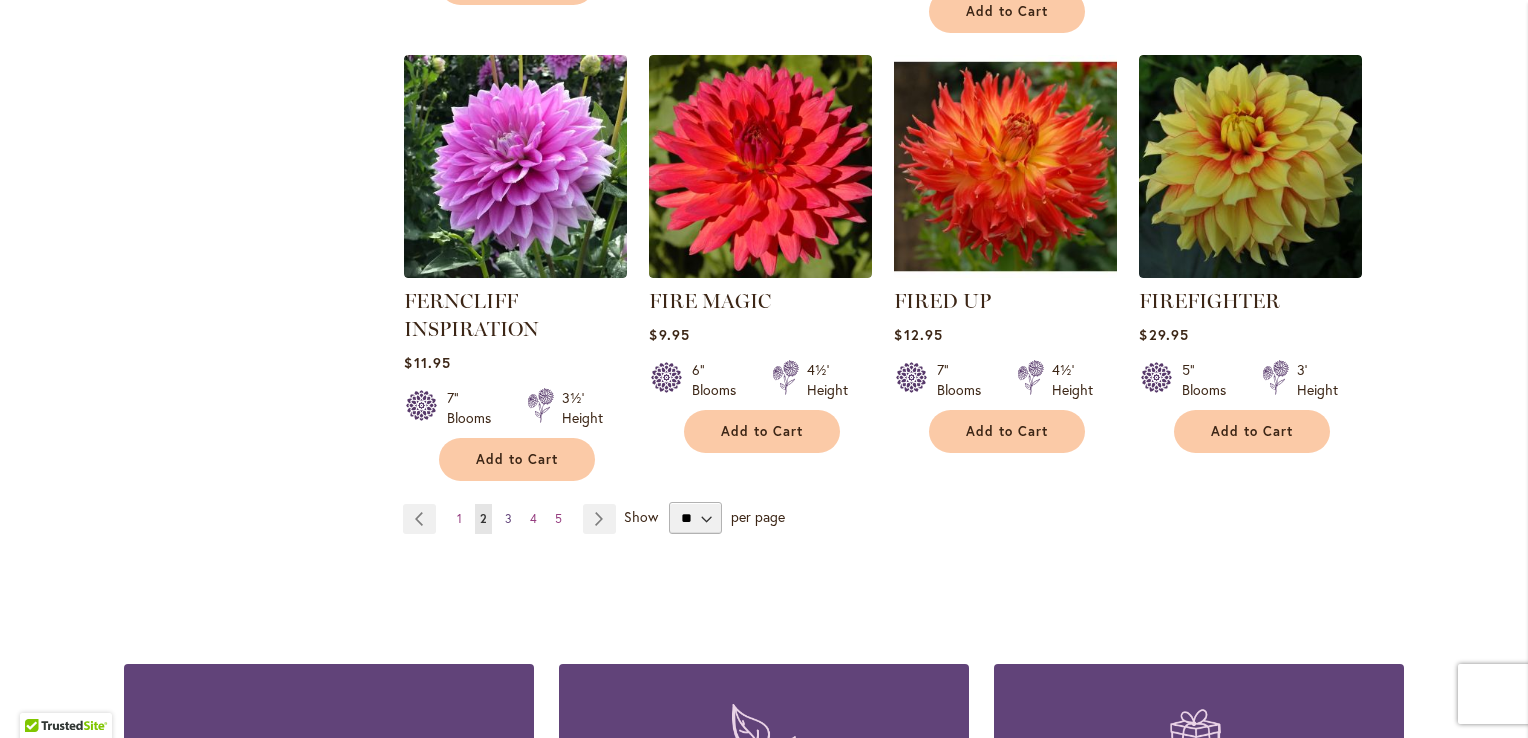 click on "3" at bounding box center (508, 518) 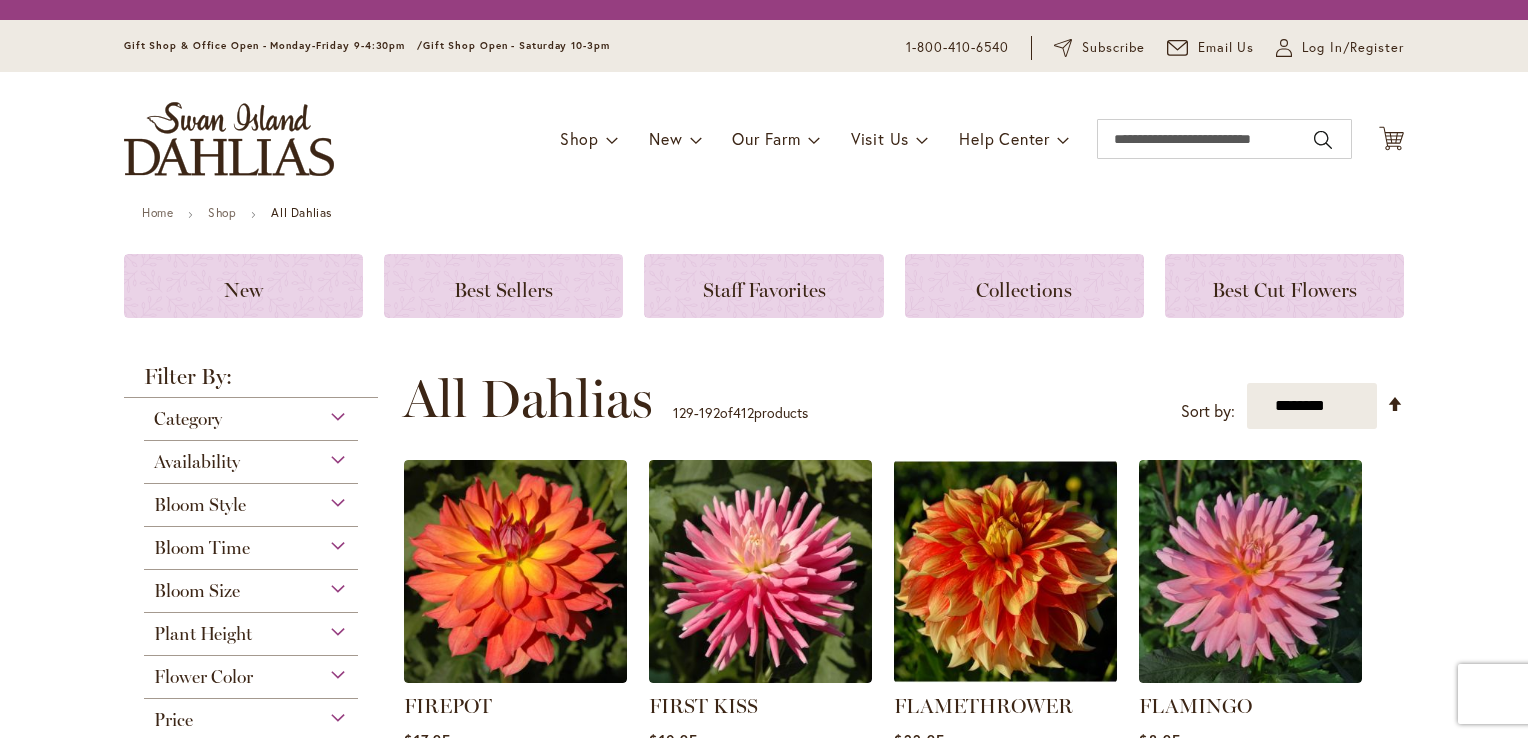 scroll, scrollTop: 0, scrollLeft: 0, axis: both 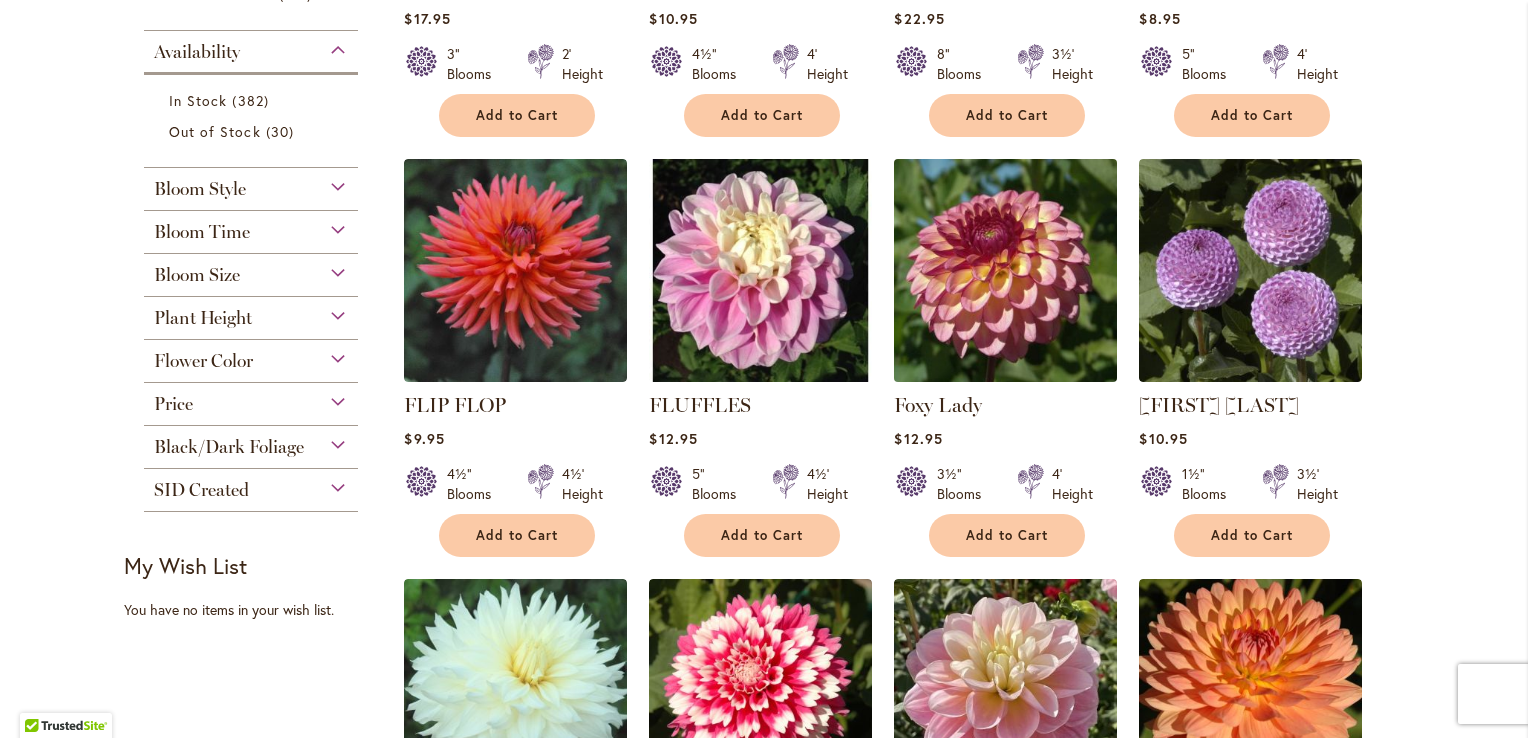 click at bounding box center [1006, 271] 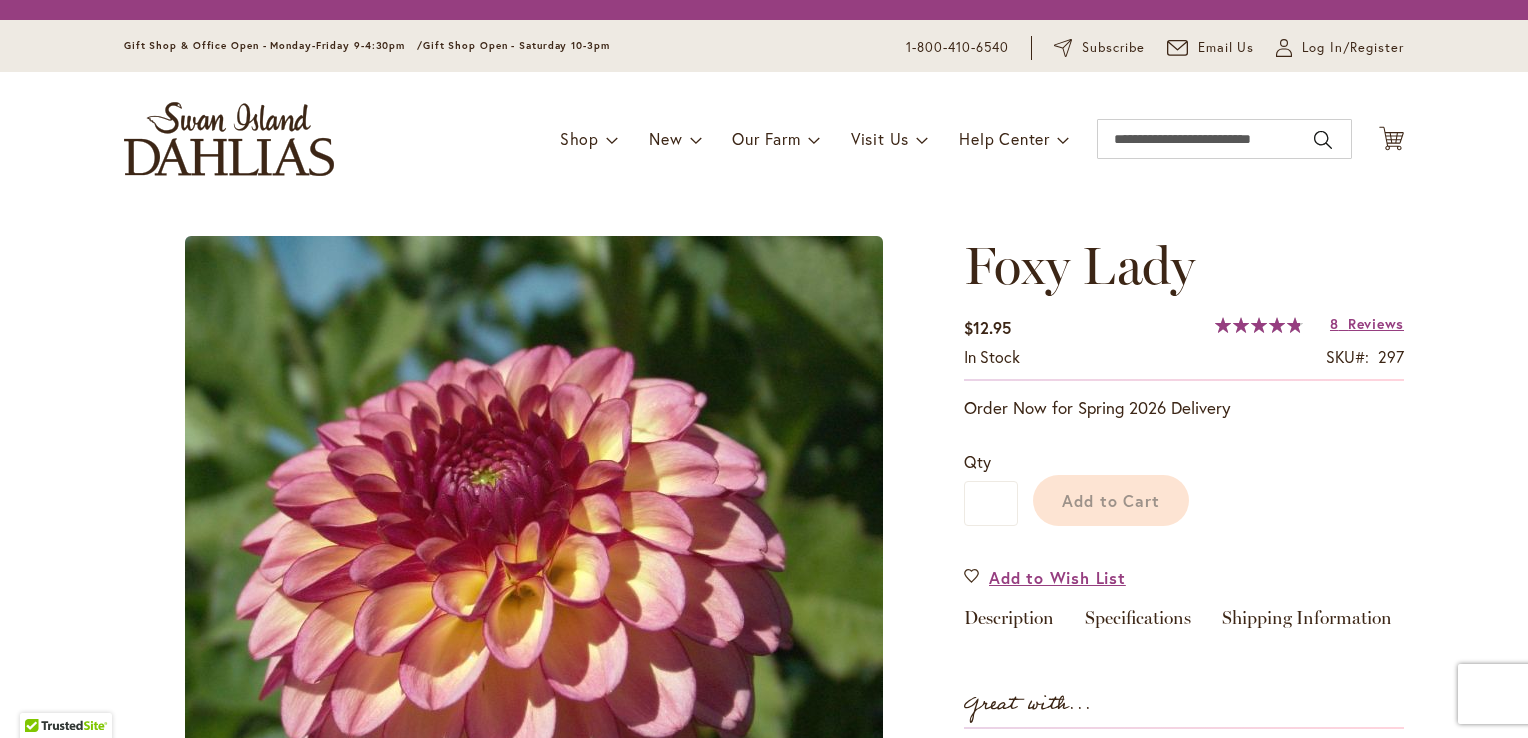 scroll, scrollTop: 0, scrollLeft: 0, axis: both 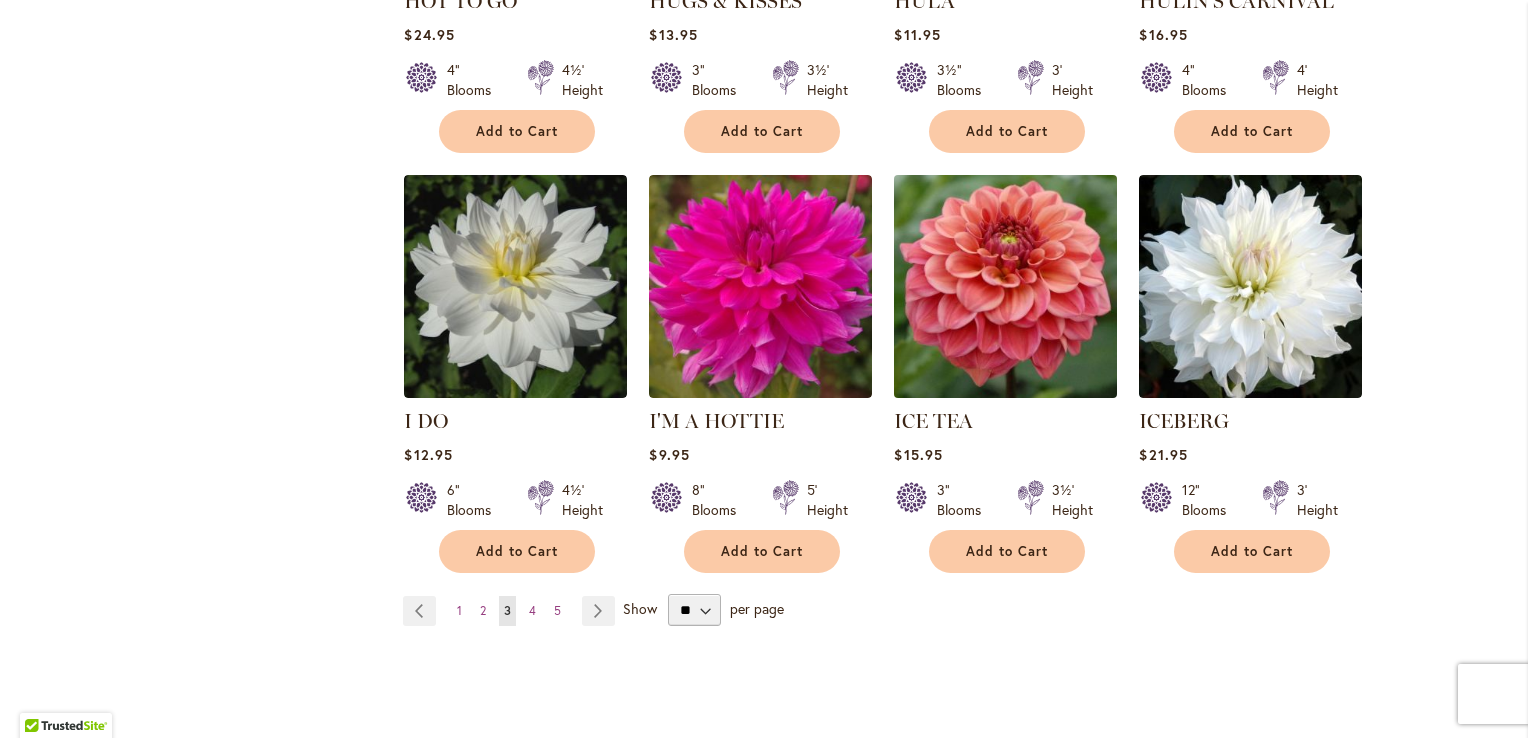 click at bounding box center [1006, 287] 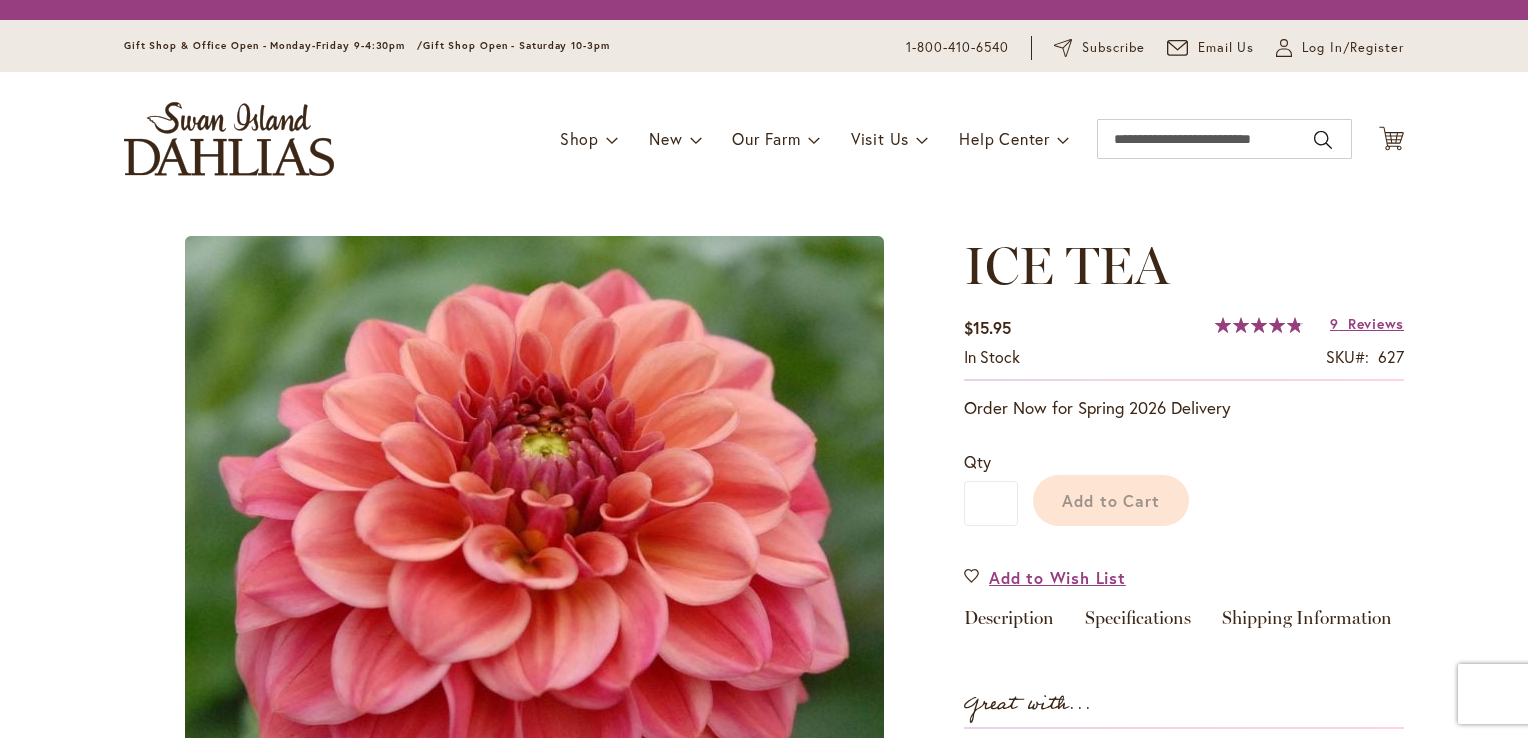 scroll, scrollTop: 0, scrollLeft: 0, axis: both 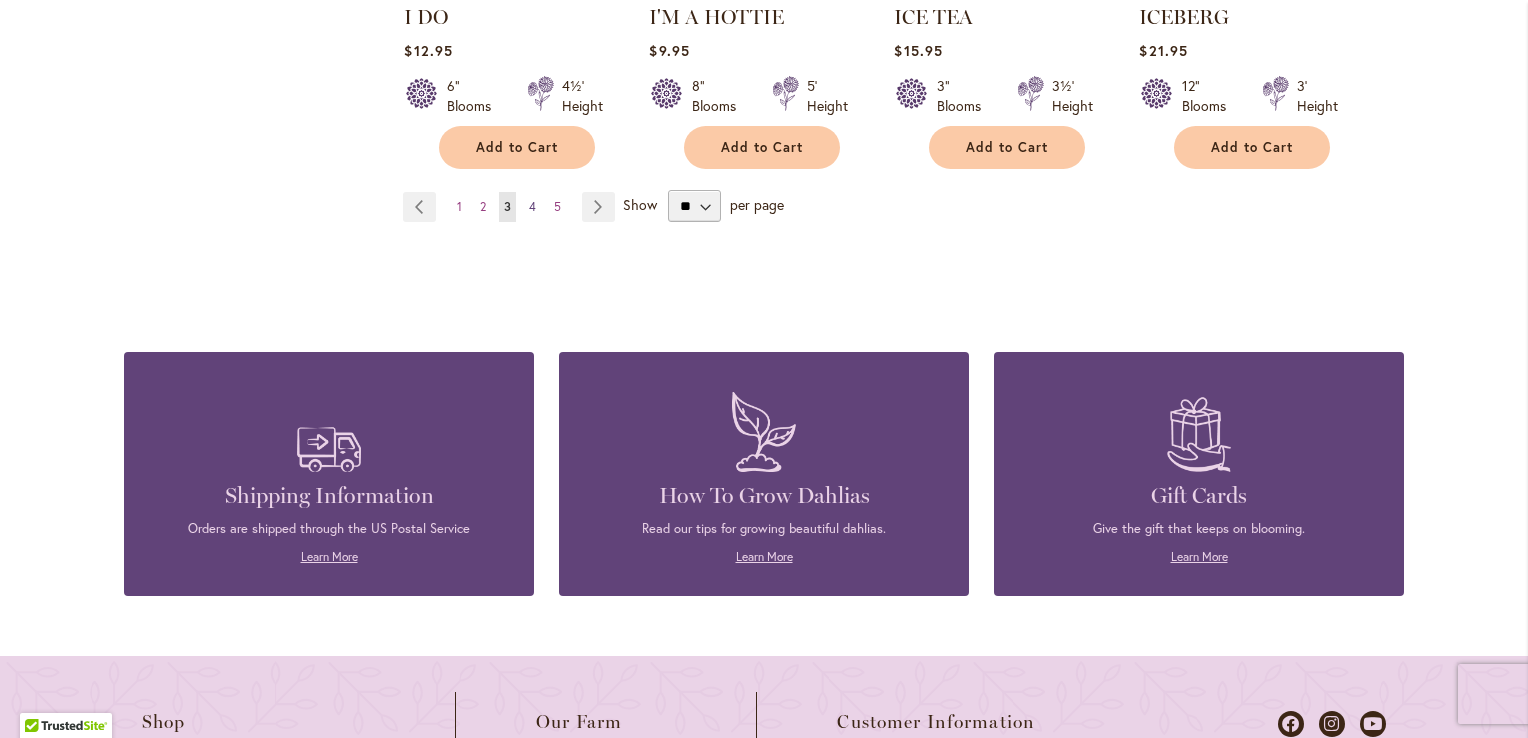 click on "4" at bounding box center [532, 206] 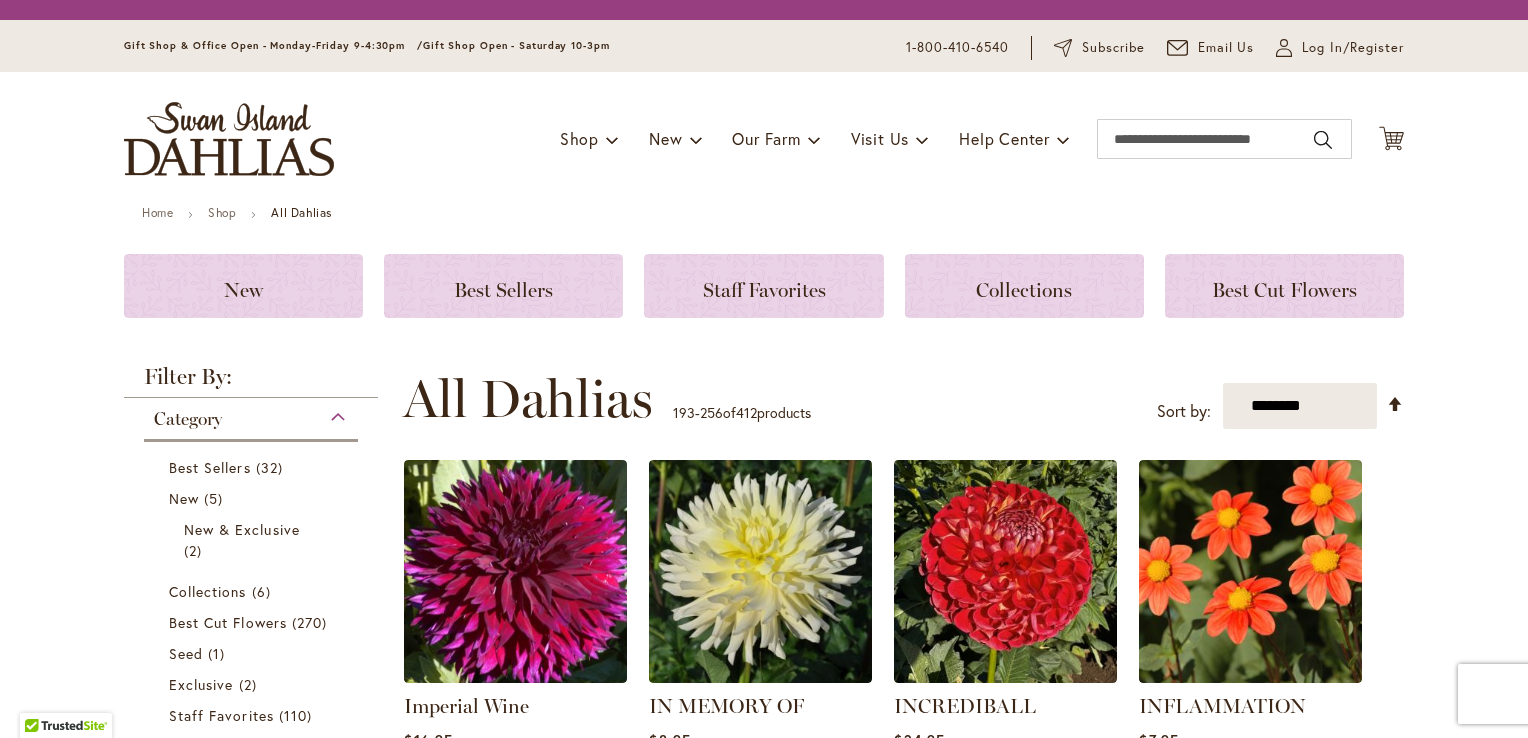 scroll, scrollTop: 0, scrollLeft: 0, axis: both 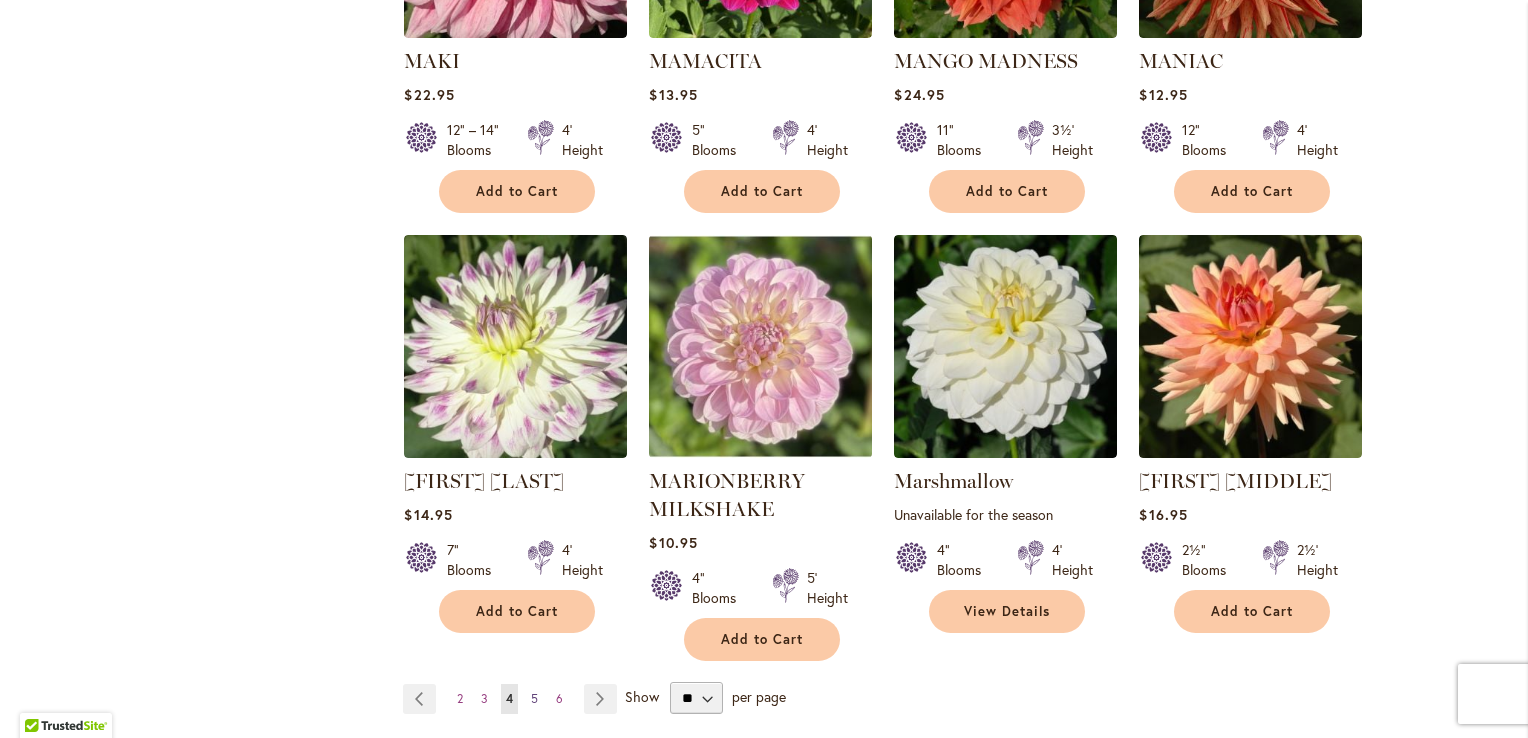 click on "5" at bounding box center (534, 698) 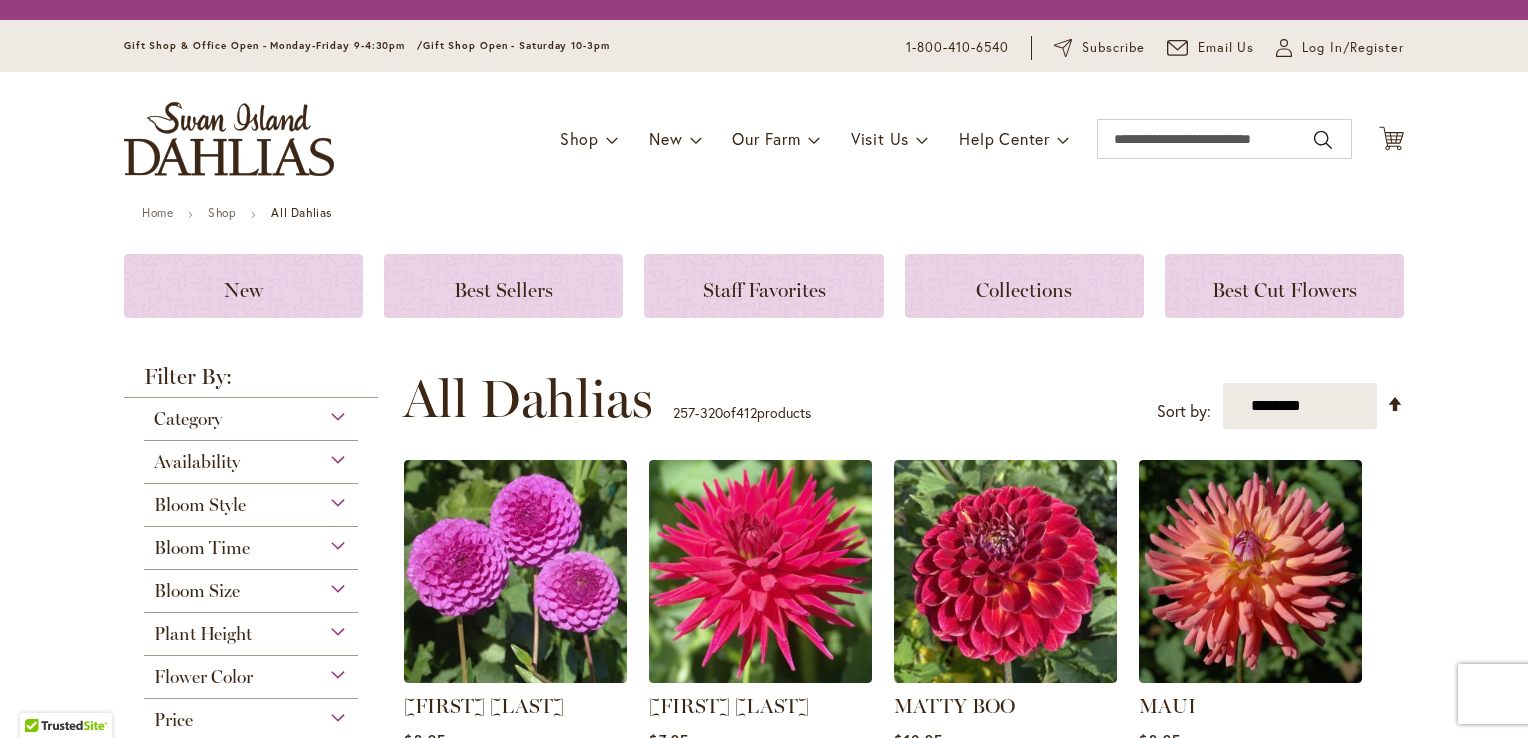 scroll, scrollTop: 0, scrollLeft: 0, axis: both 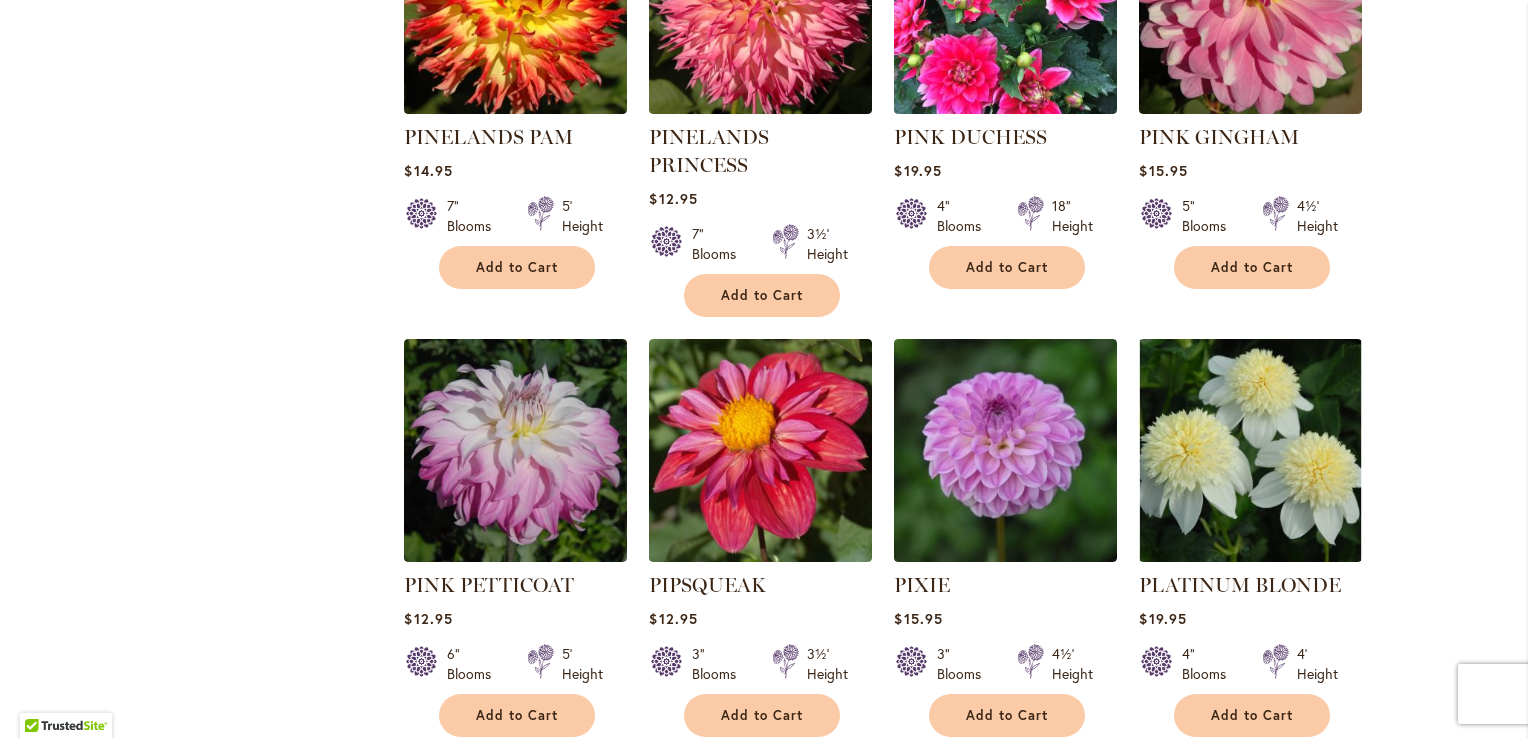 click on "6" at bounding box center [535, 774] 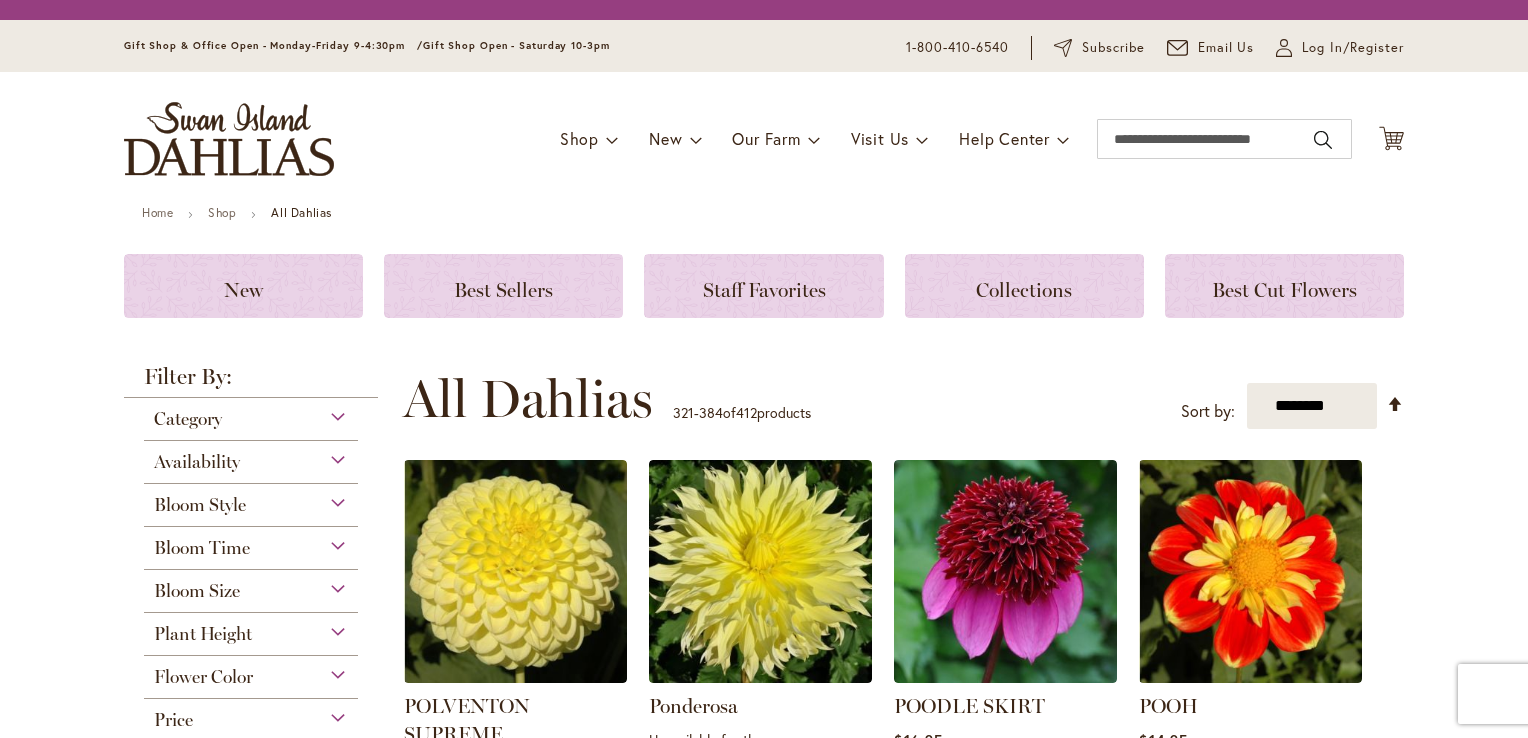 scroll, scrollTop: 0, scrollLeft: 0, axis: both 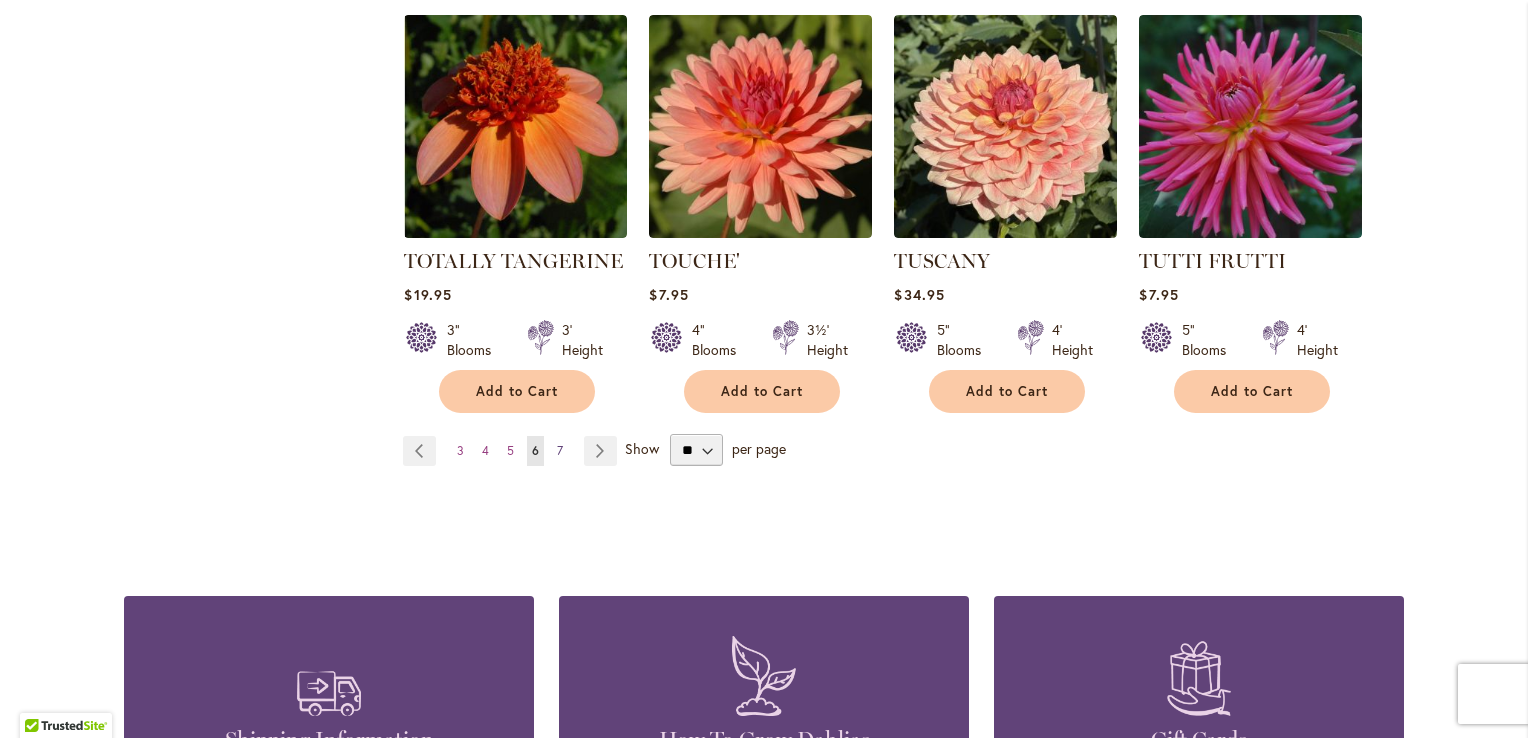 click on "7" at bounding box center (560, 450) 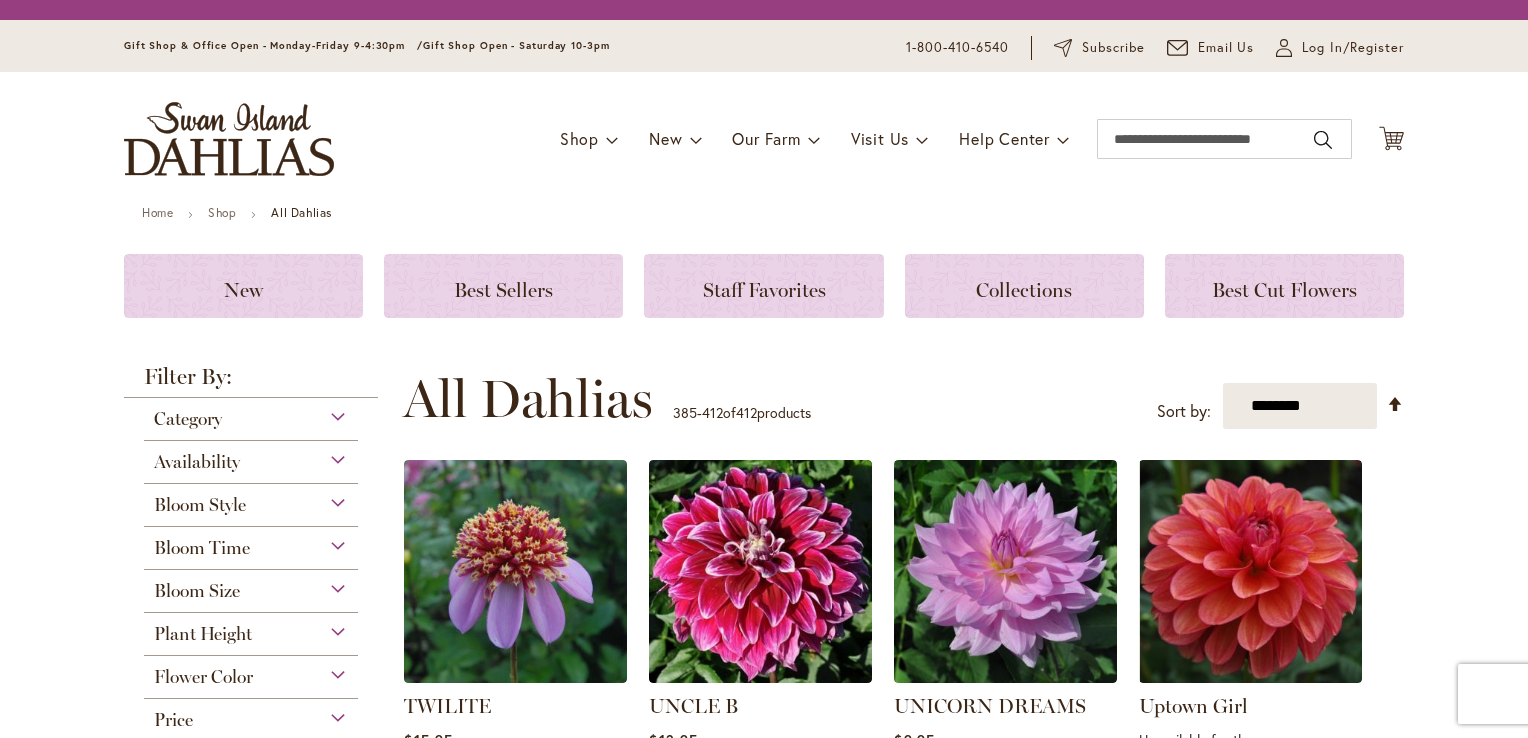 scroll, scrollTop: 0, scrollLeft: 0, axis: both 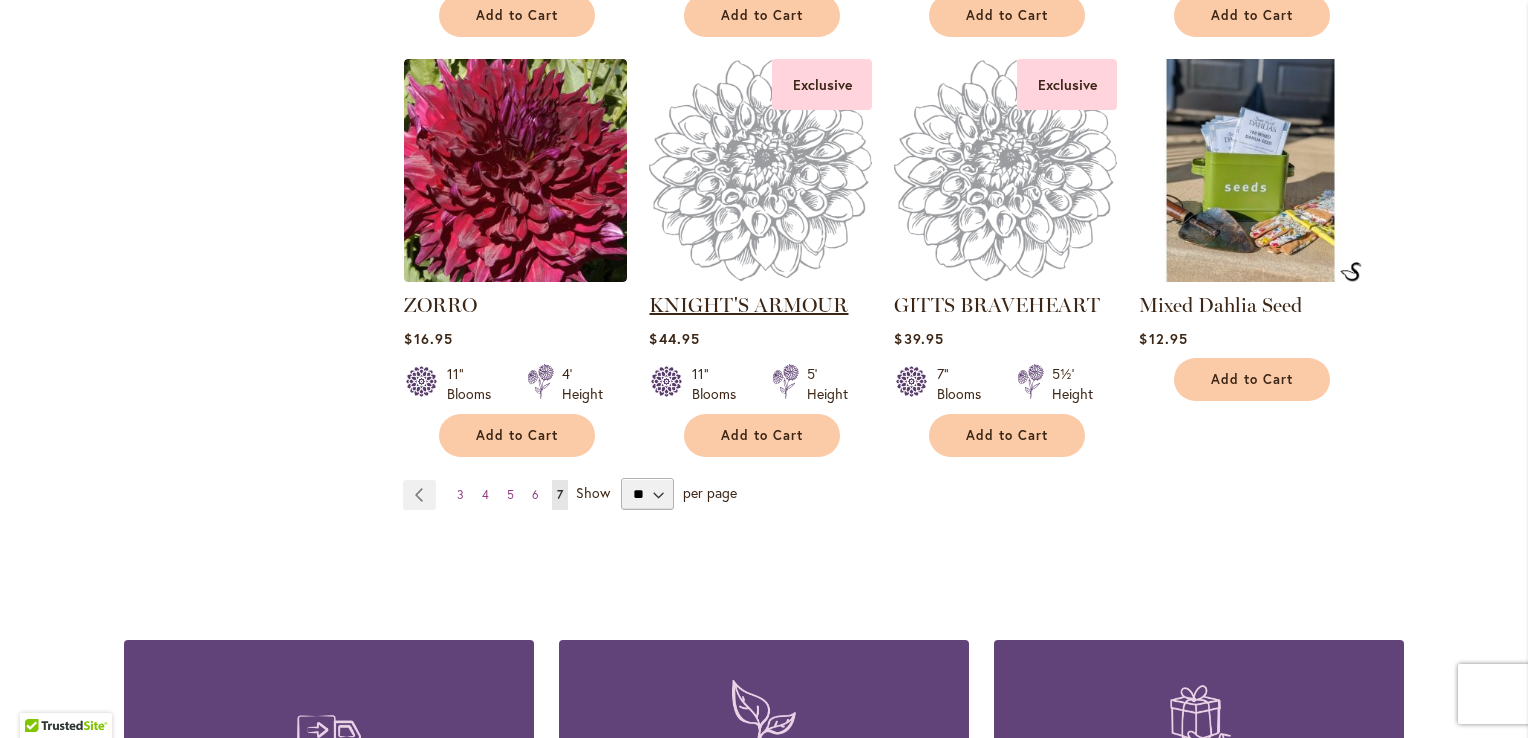 click on "KNIGHT'S ARMOUR" at bounding box center [748, 305] 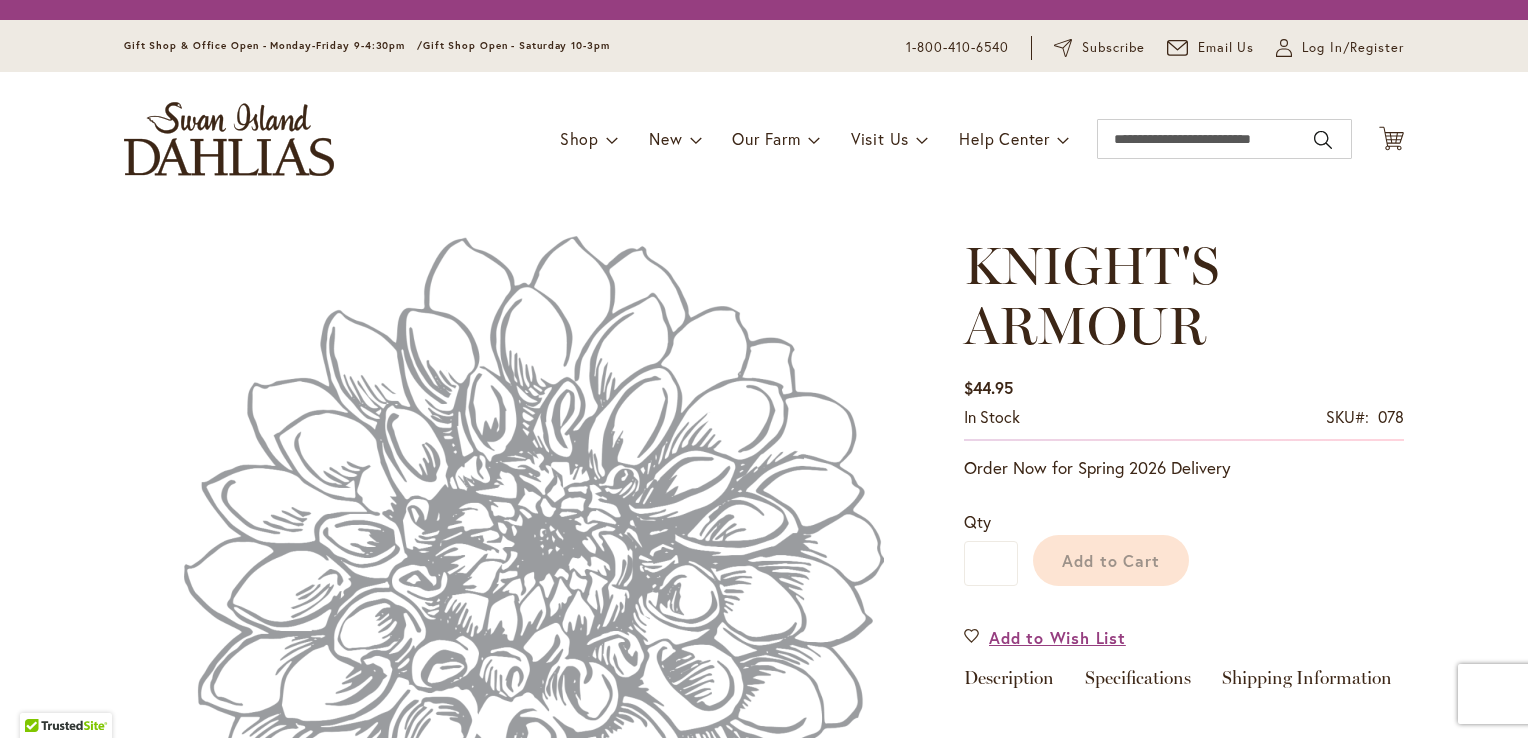 scroll, scrollTop: 0, scrollLeft: 0, axis: both 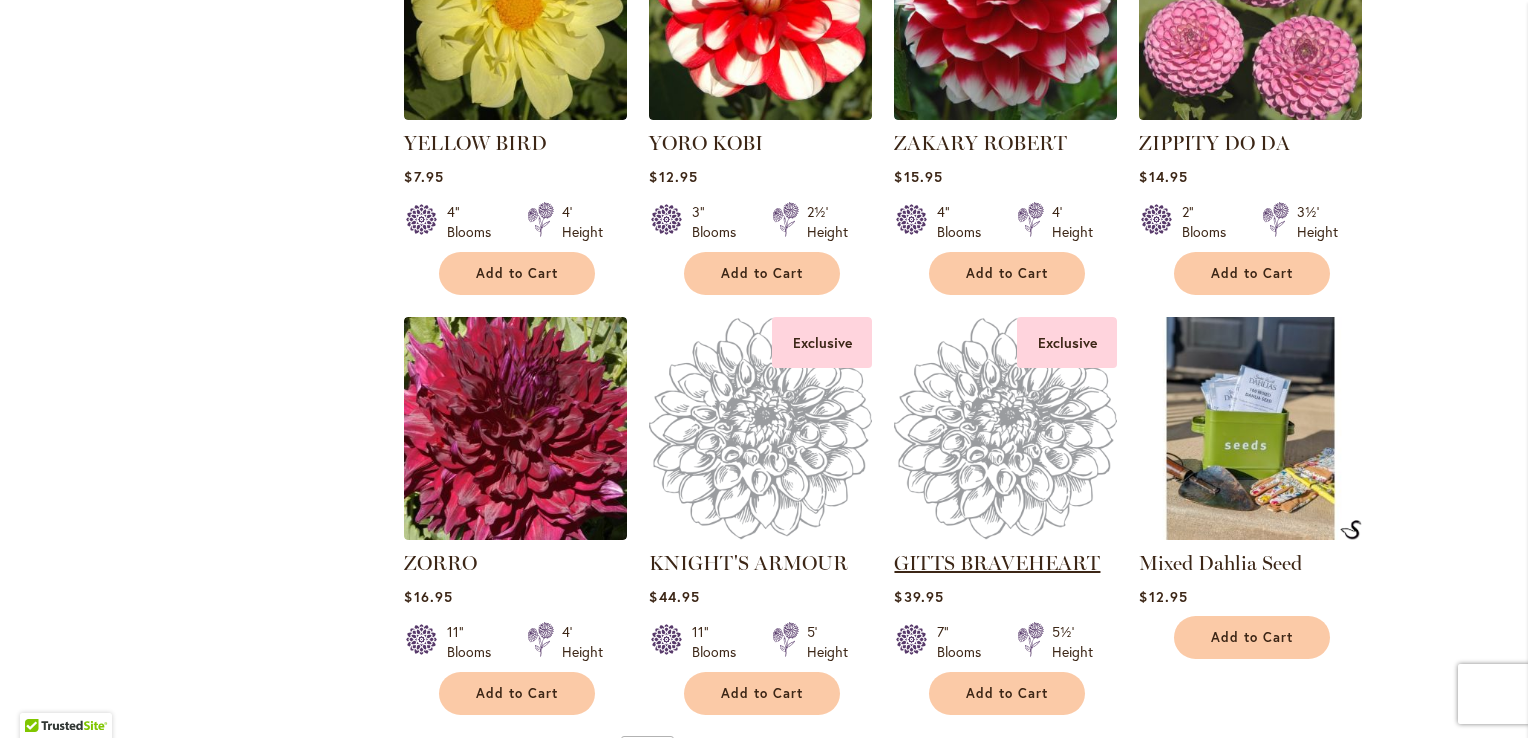 click on "GITTS BRAVEHEART" at bounding box center (997, 563) 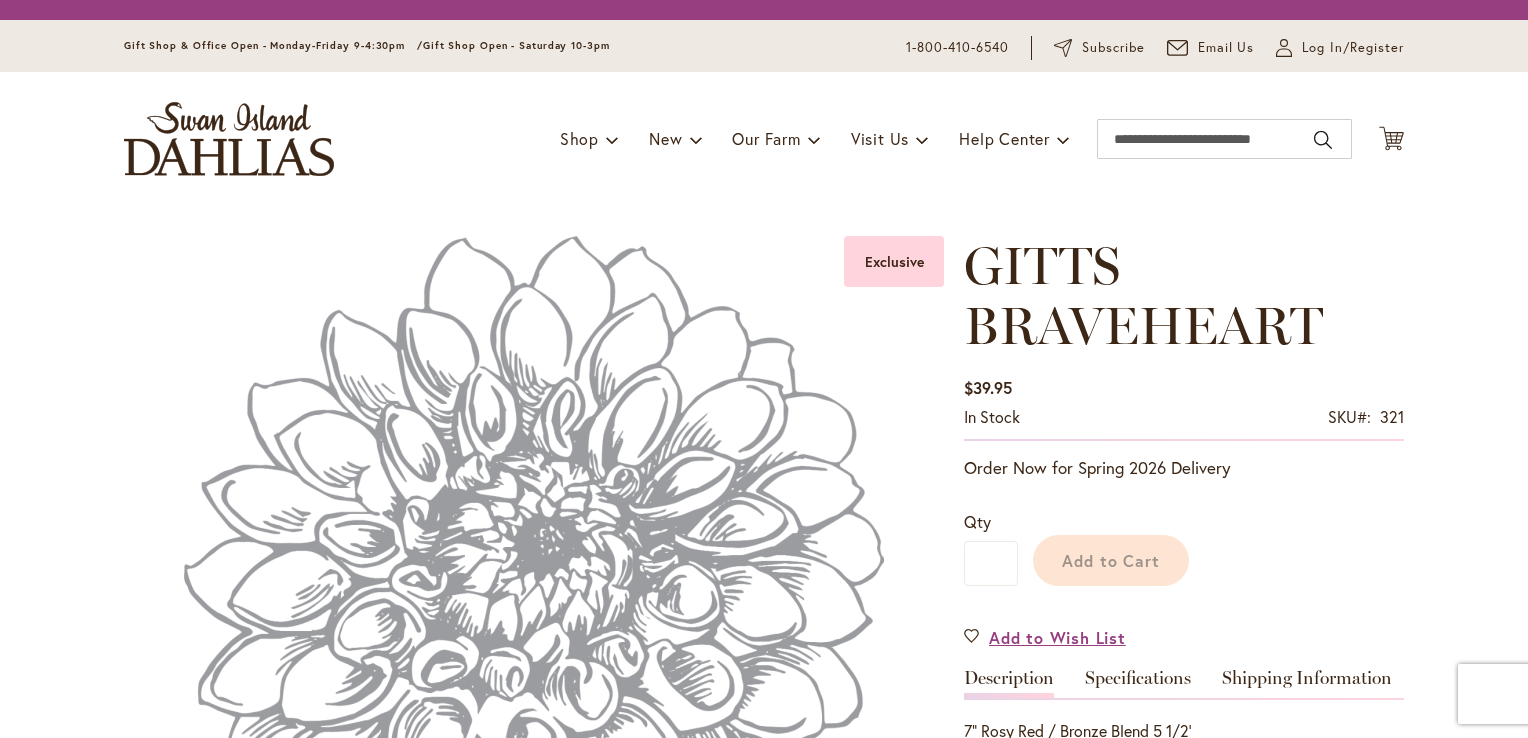 scroll, scrollTop: 0, scrollLeft: 0, axis: both 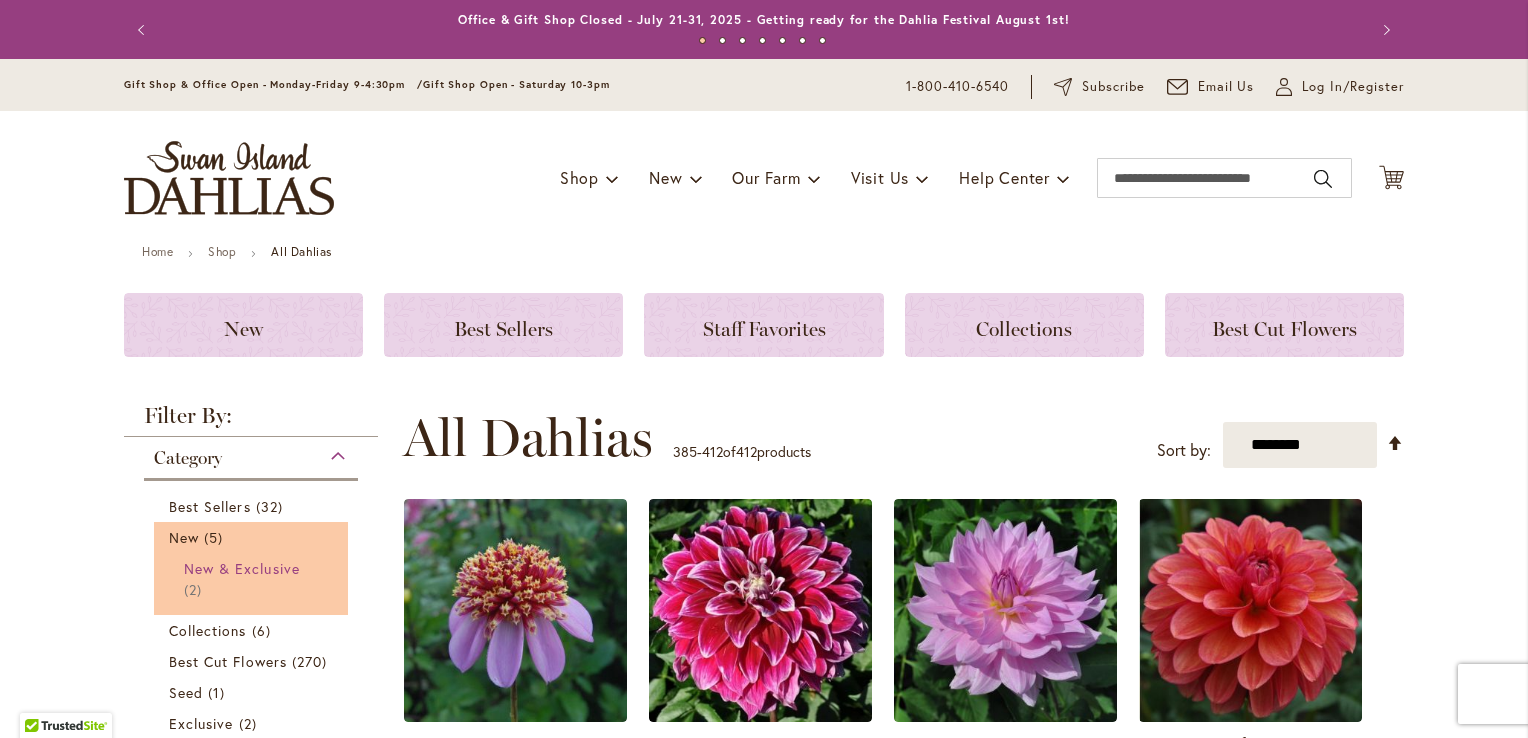 click on "New & Exclusive" at bounding box center (242, 568) 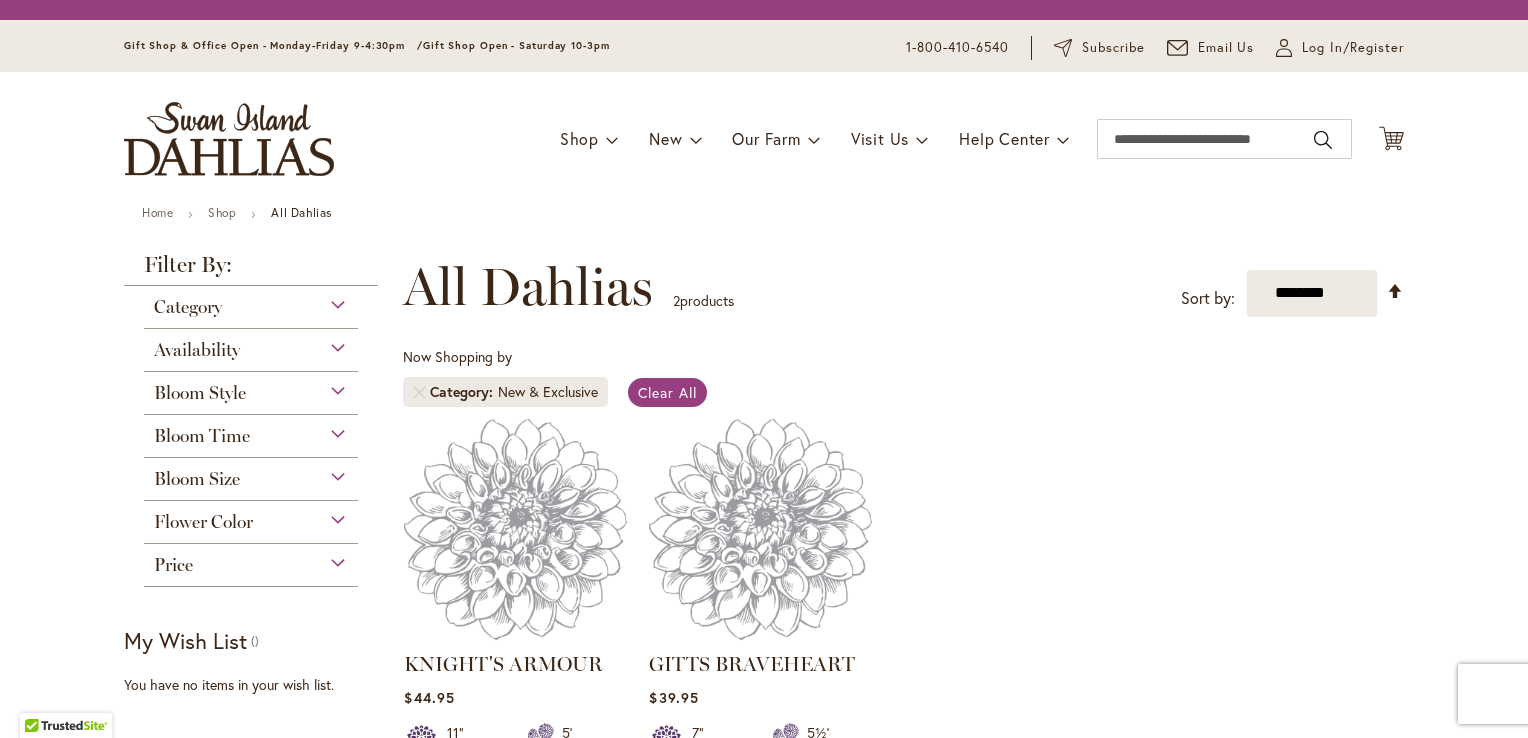 scroll, scrollTop: 0, scrollLeft: 0, axis: both 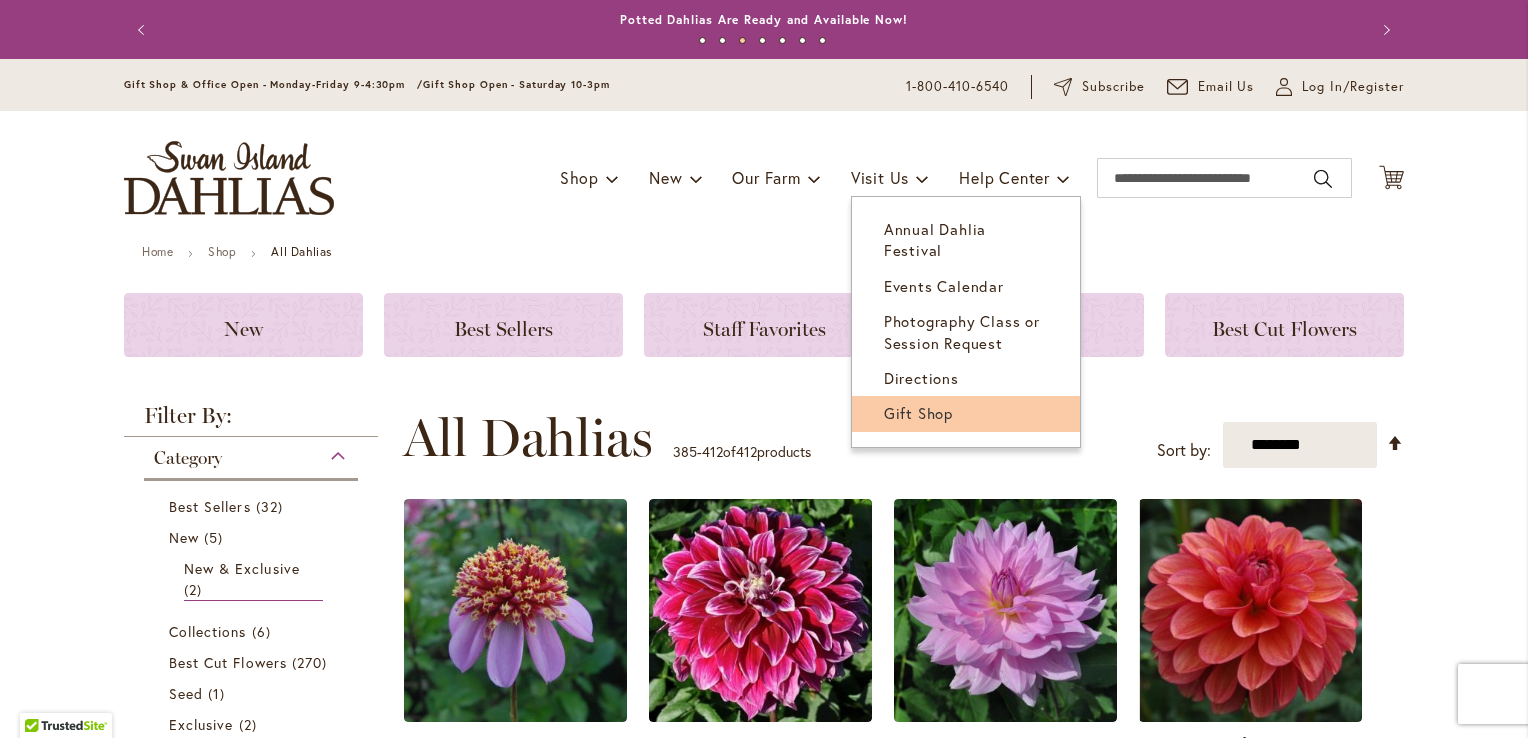click on "Gift Shop" at bounding box center (918, 413) 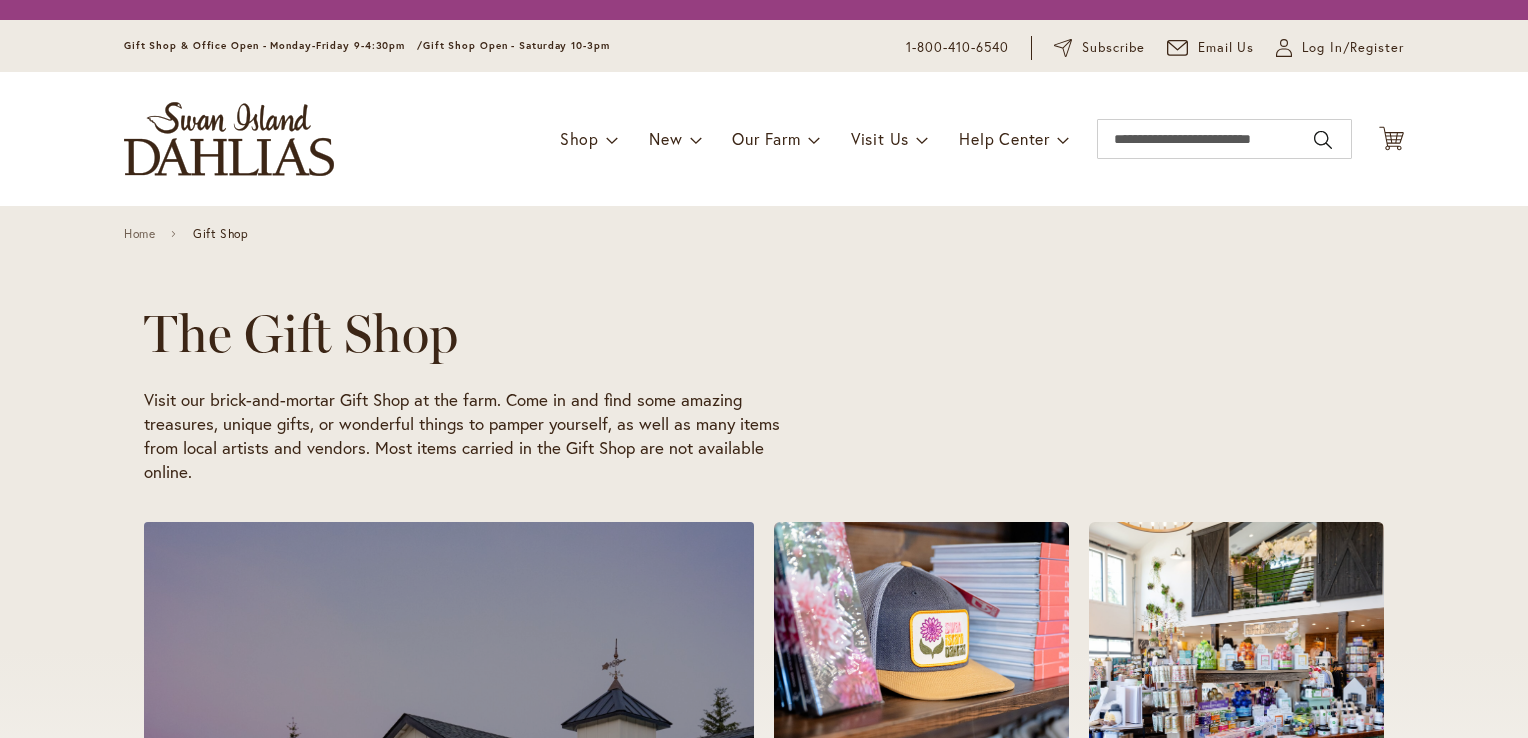 scroll, scrollTop: 0, scrollLeft: 0, axis: both 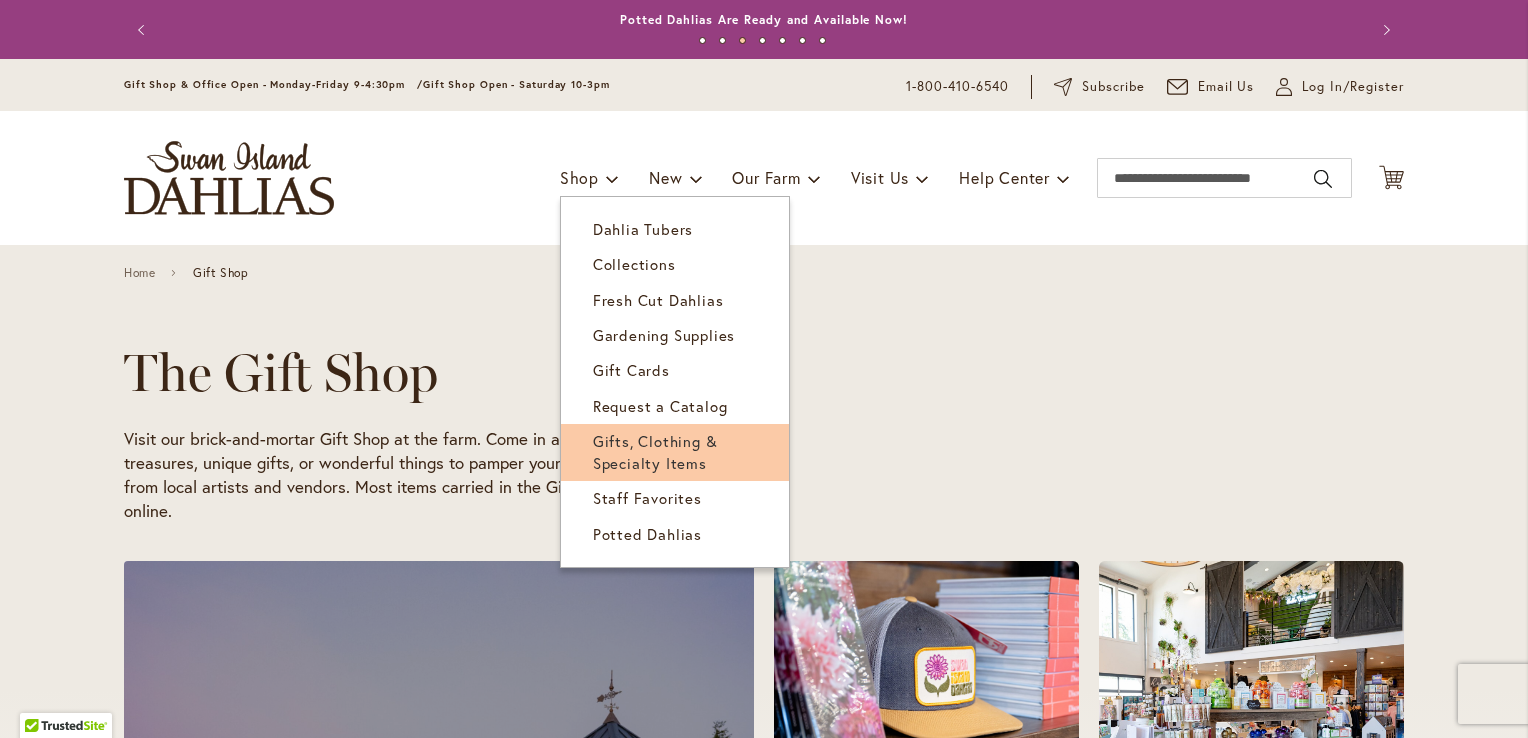 click on "Gifts, Clothing & Specialty Items" at bounding box center [655, 451] 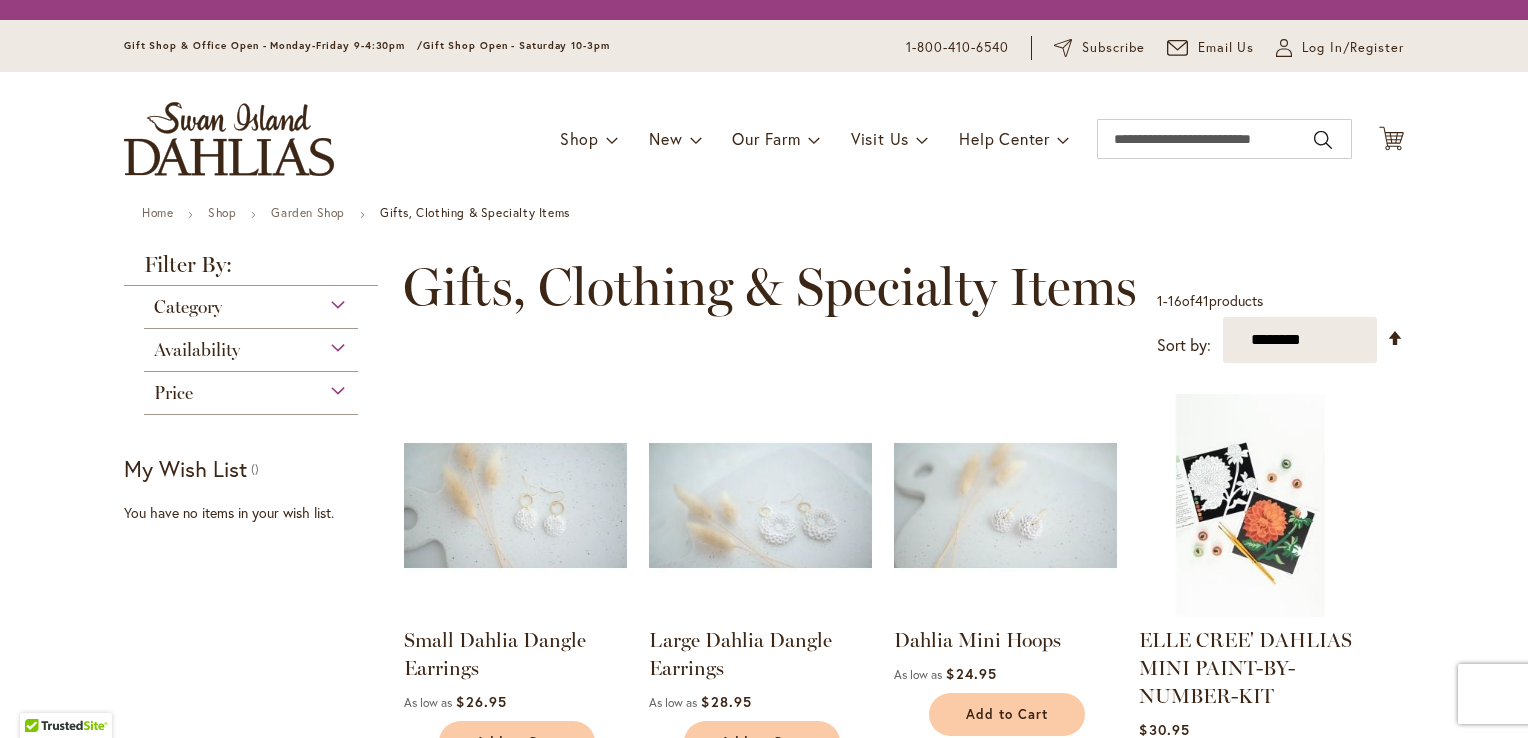 scroll, scrollTop: 0, scrollLeft: 0, axis: both 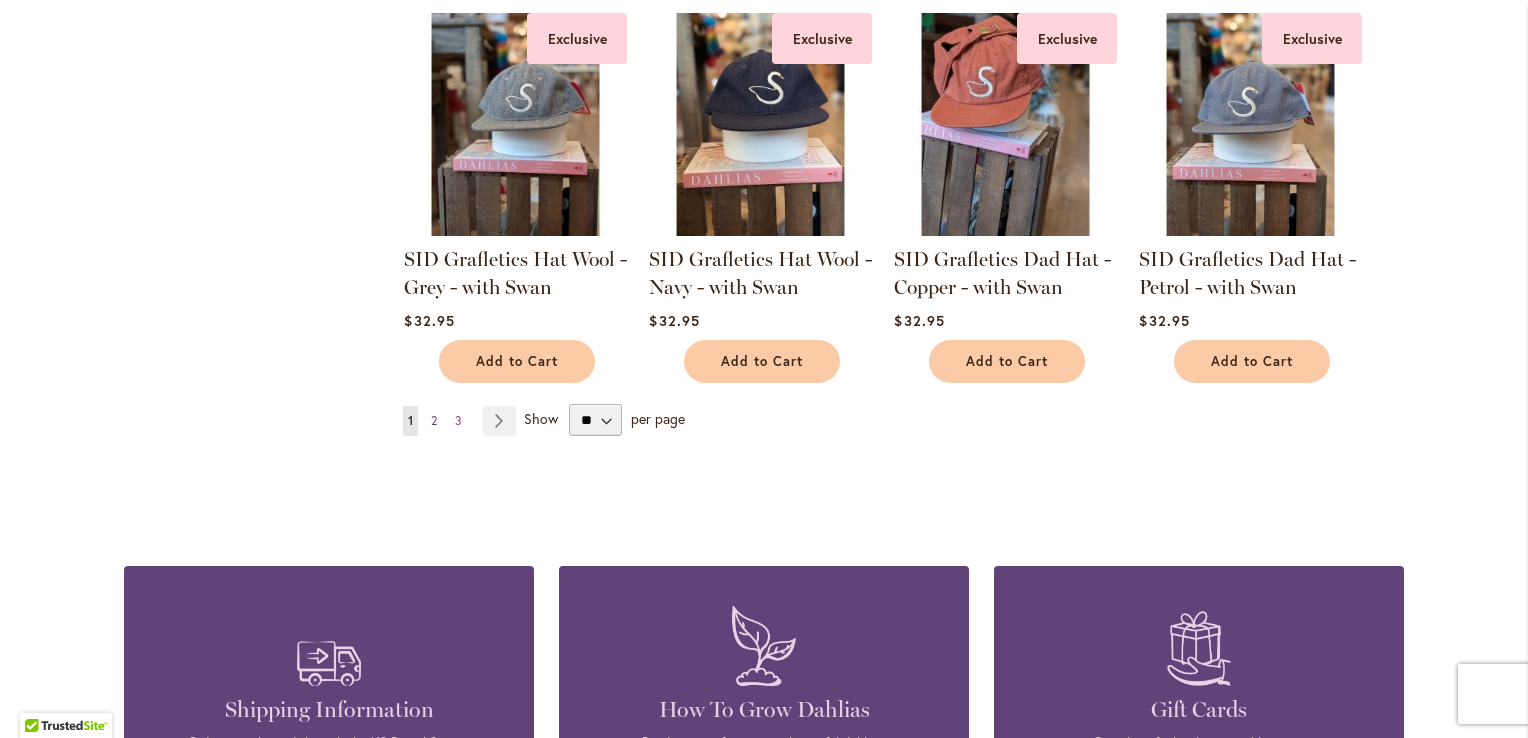 click on "2" at bounding box center [434, 420] 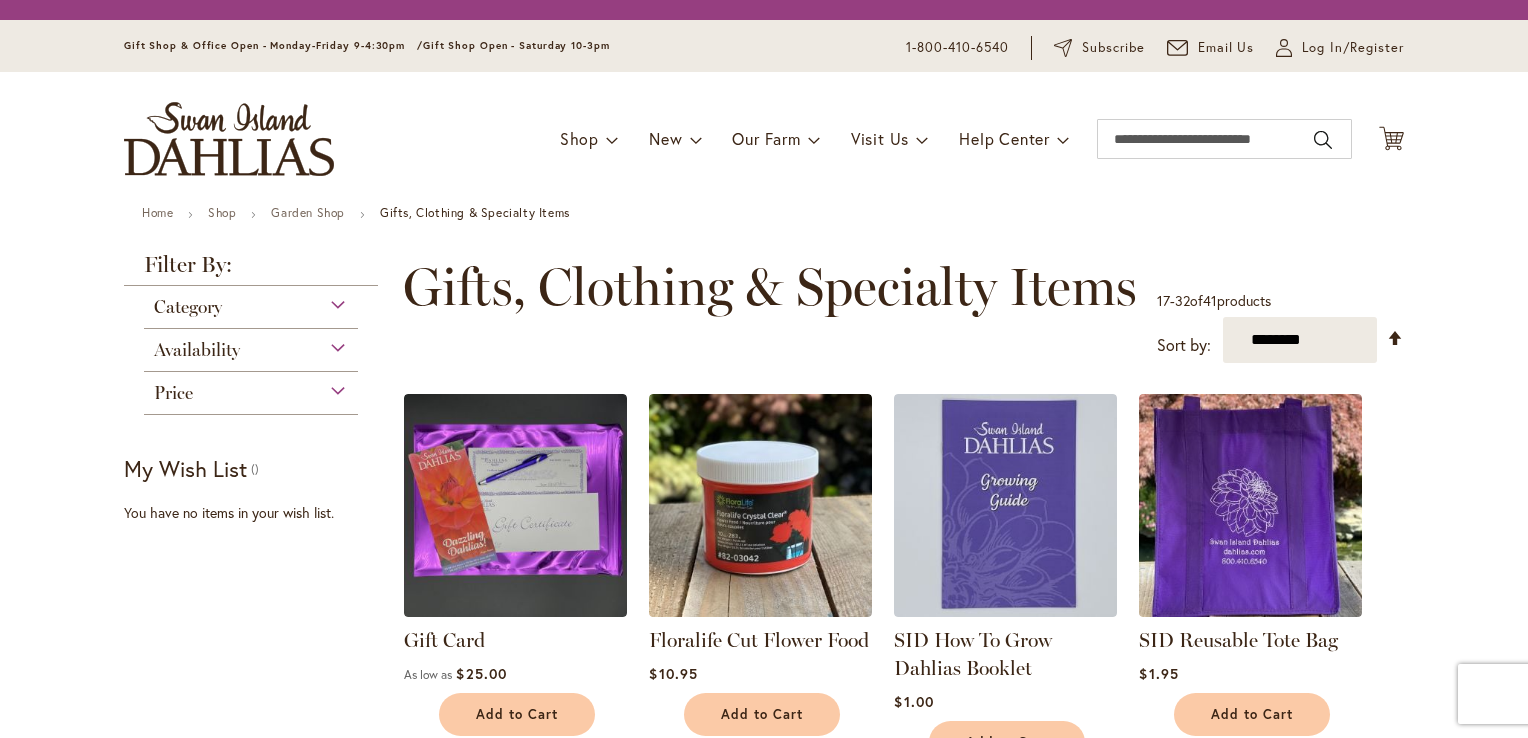 scroll, scrollTop: 0, scrollLeft: 0, axis: both 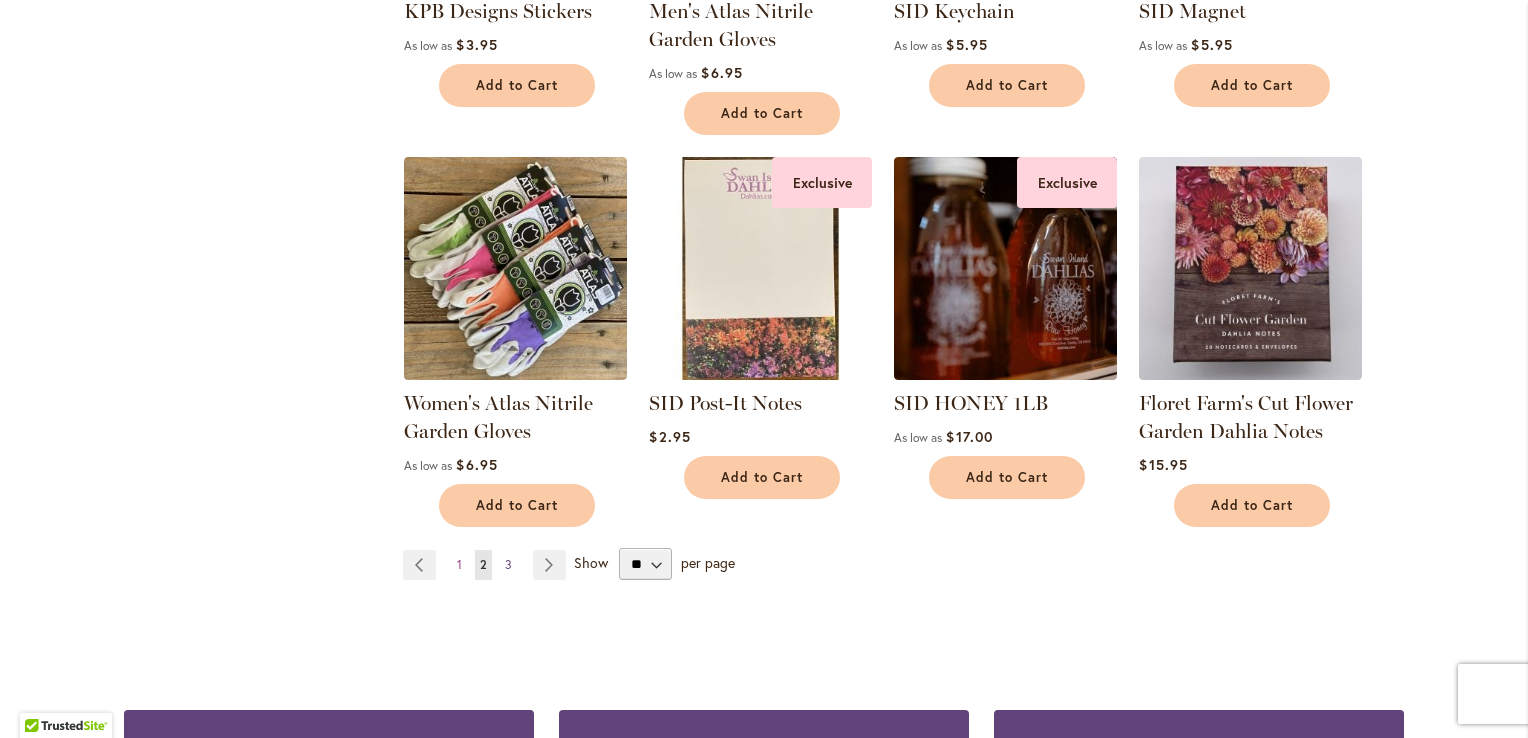 click on "3" at bounding box center (508, 564) 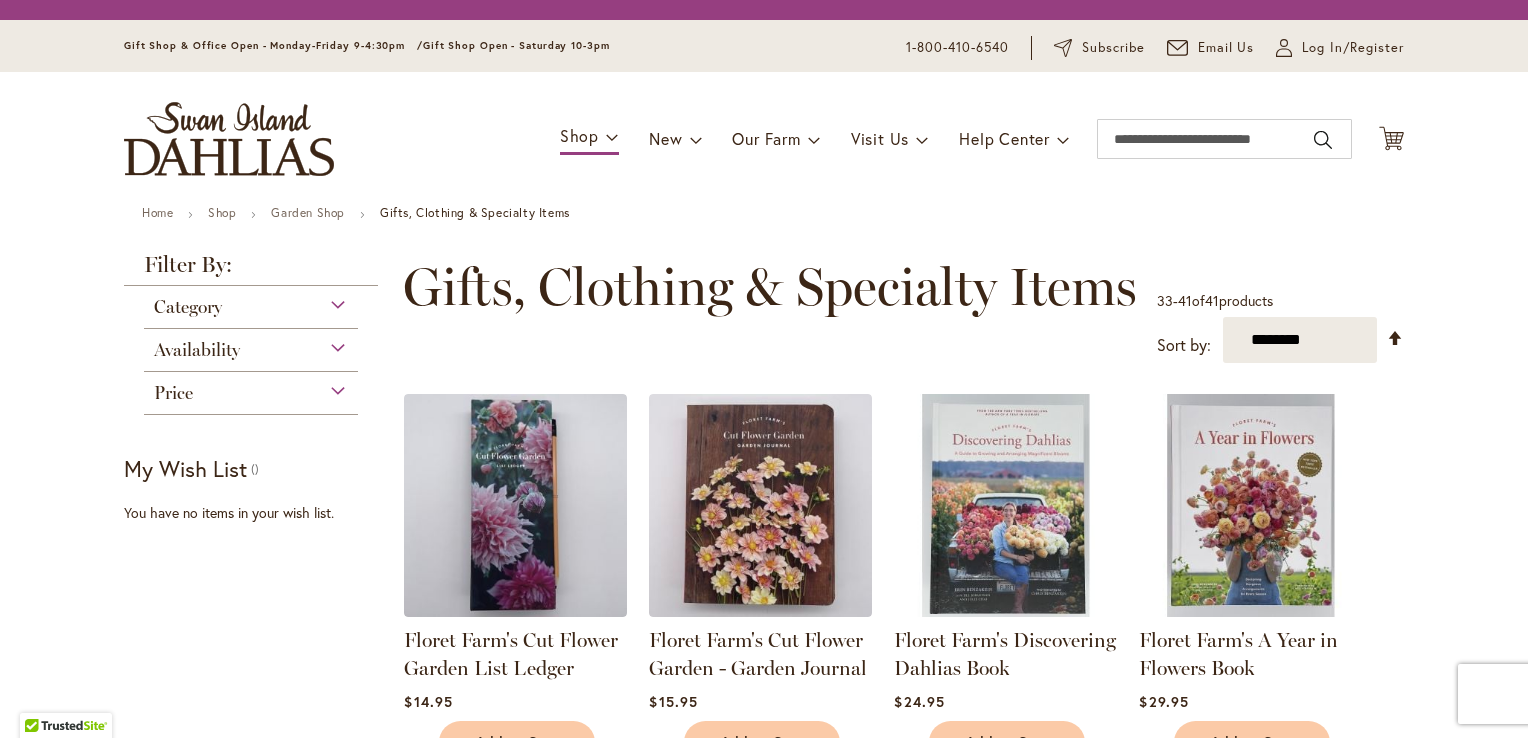 scroll, scrollTop: 0, scrollLeft: 0, axis: both 